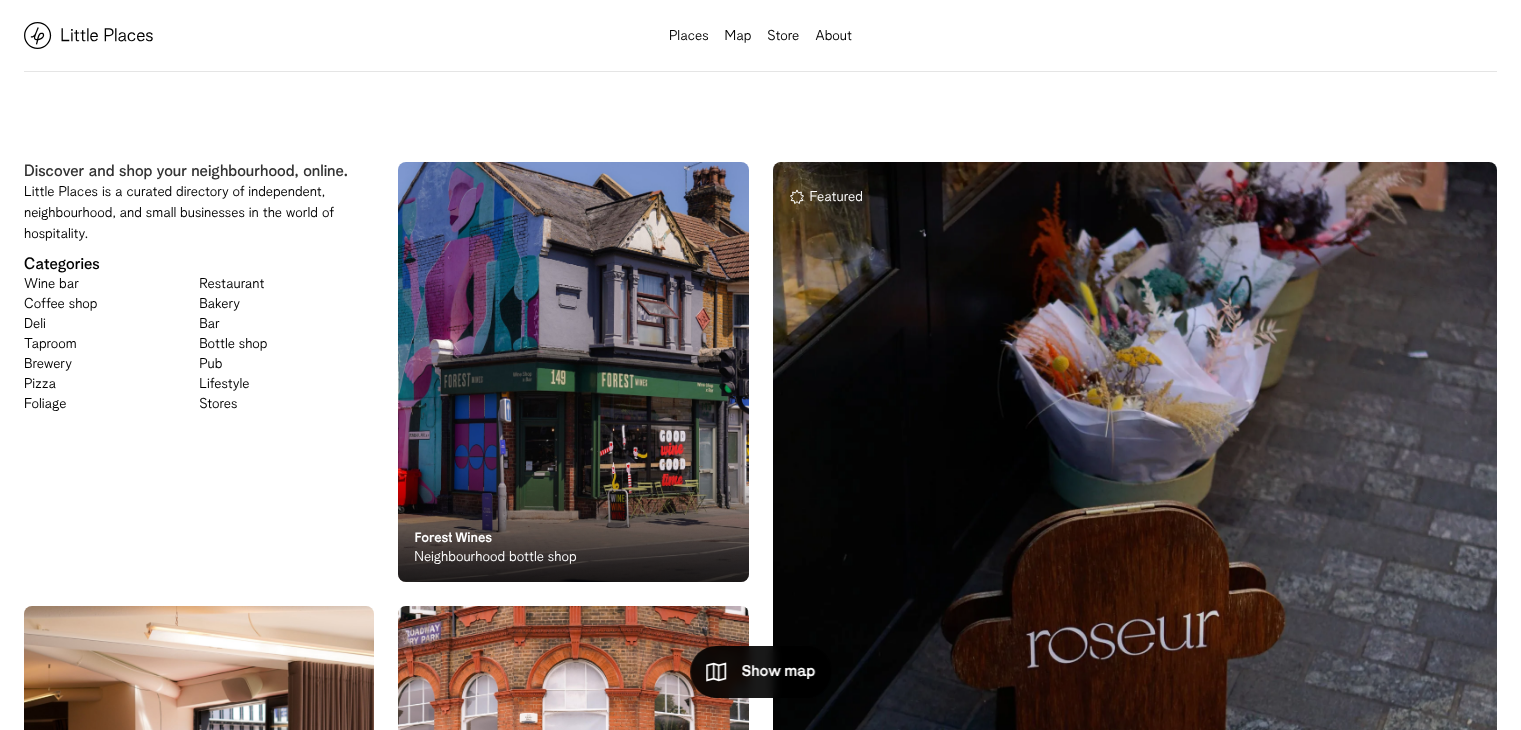 scroll, scrollTop: 0, scrollLeft: 0, axis: both 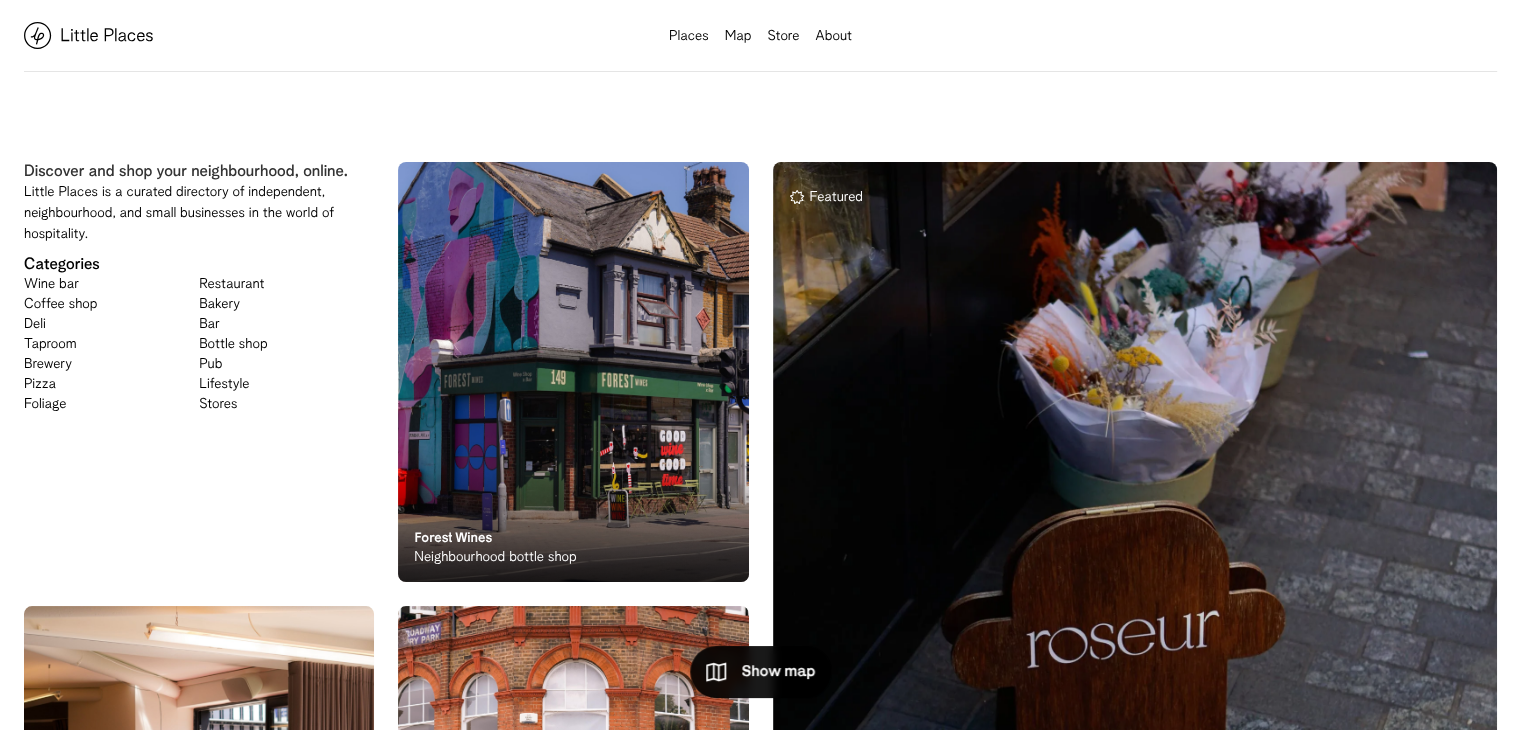 click on "Restaurant" at bounding box center (231, 285) 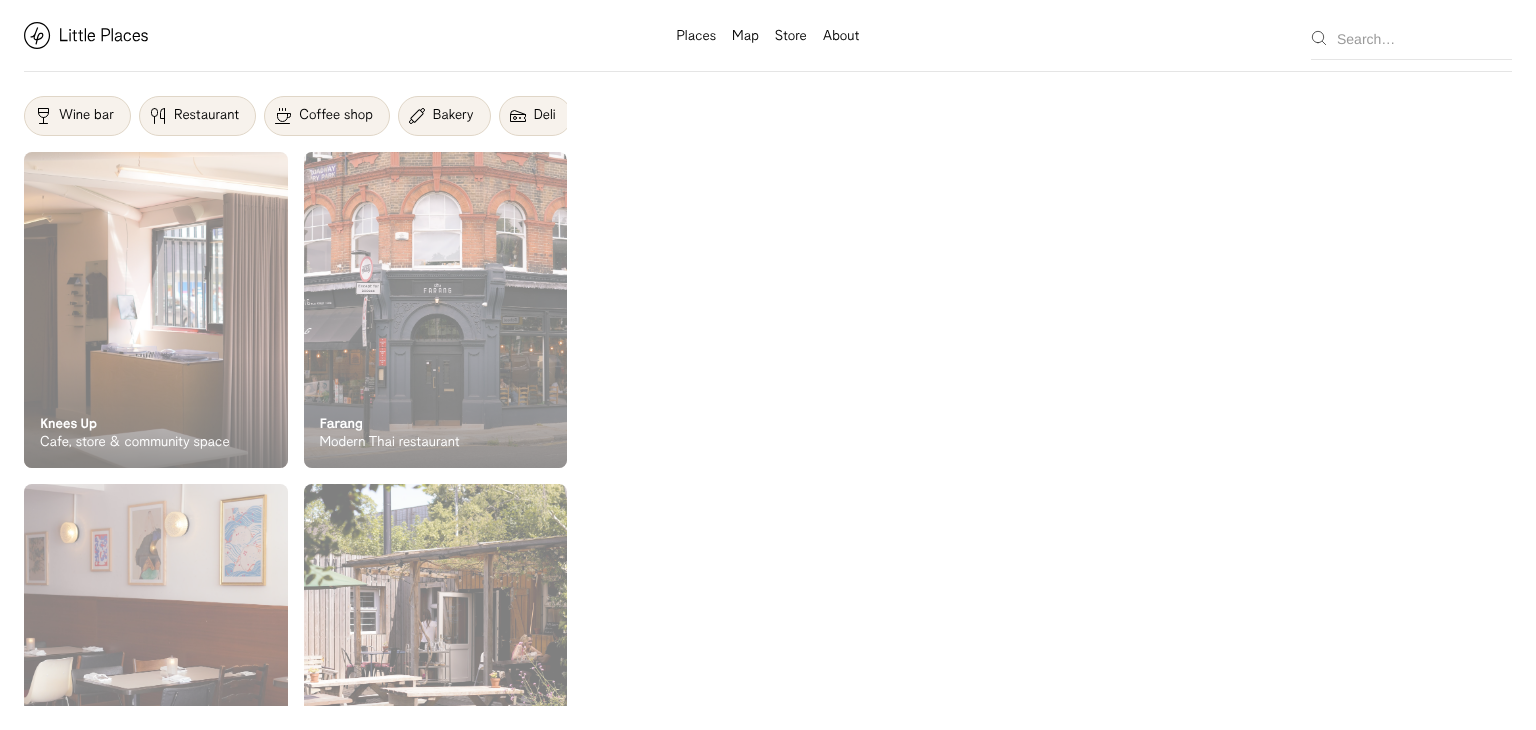 scroll, scrollTop: 0, scrollLeft: 0, axis: both 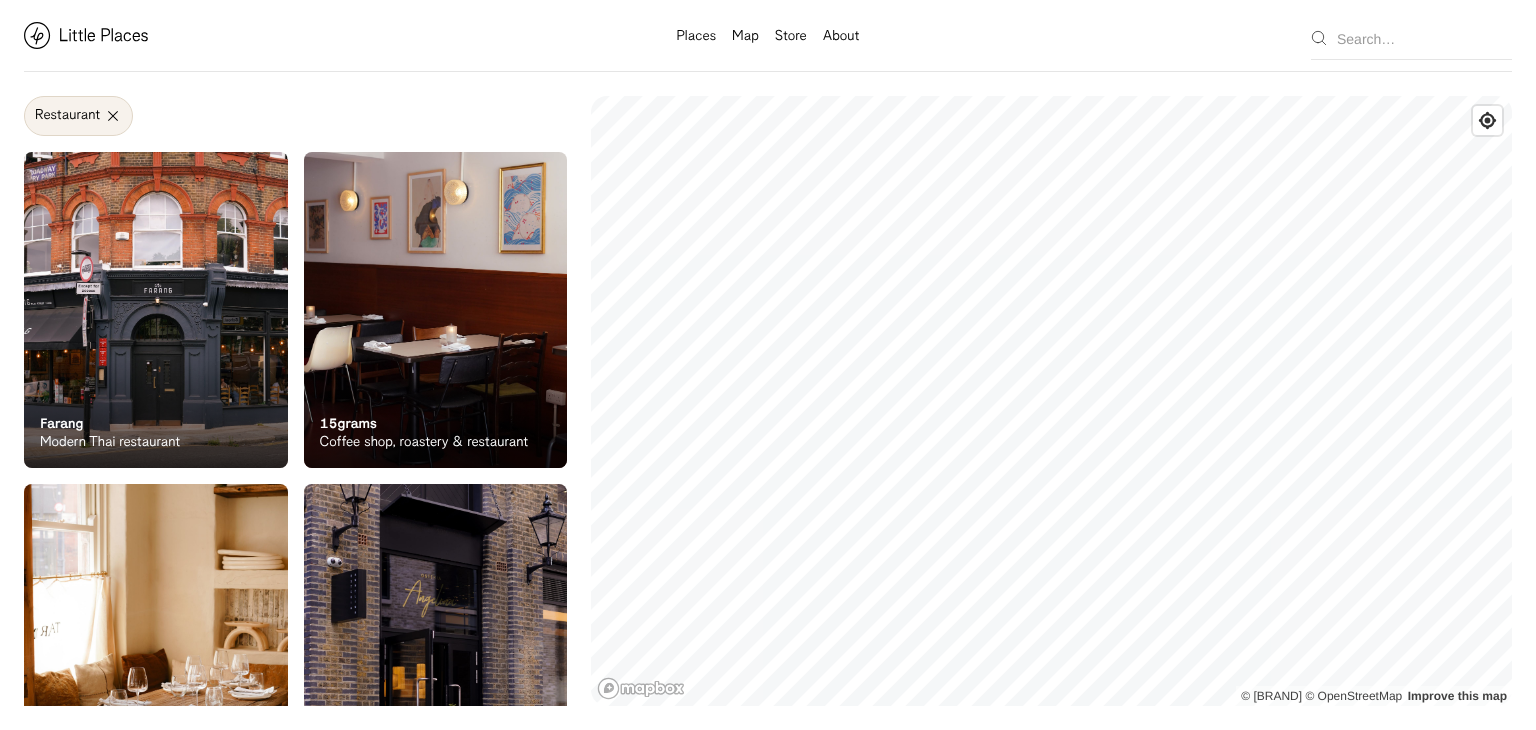 click on "Label Restaurant Wine bar Restaurant Coffee shop Bakery Deli Bar Taproom Bottle shop Brewery Pub Pizza Lifestyle Foliage Stores On Our Radar Farang Modern Thai restaurant On Our Radar Farang Modern Thai restaurant On Our Radar 15grams Coffee shop, roastery & restaurant On Our Radar 15grams Coffee shop, roastery & restaurant On Our Radar Tatar Bunar Ukrainian restaurant On Our Radar Tatar Bunar Ukrainian restaurant On Our Radar Osteria Angelina Italian-Japanese dining On Our Radar Osteria Angelina Italian-Japanese dining On Our Radar Canal British-European restaurant On Our Radar Canal British-European restaurant On Our Radar Marjorie's Parisian restaurant & wine bar On Our Radar Marjorie's Parisian restaurant & wine bar On Our Radar Noisy Oyster Seafood bistro On Our Radar Noisy Oyster Seafood bistro On Our Radar Lai Rai New school Vietnamese On Our Radar Lai Rai New school Vietnamese On Our Radar Câv Charming bar & restaurant On Our Radar Câv Charming bar & restaurant On Our Radar Sesta On Our Radar Sesta" at bounding box center (768, 401) 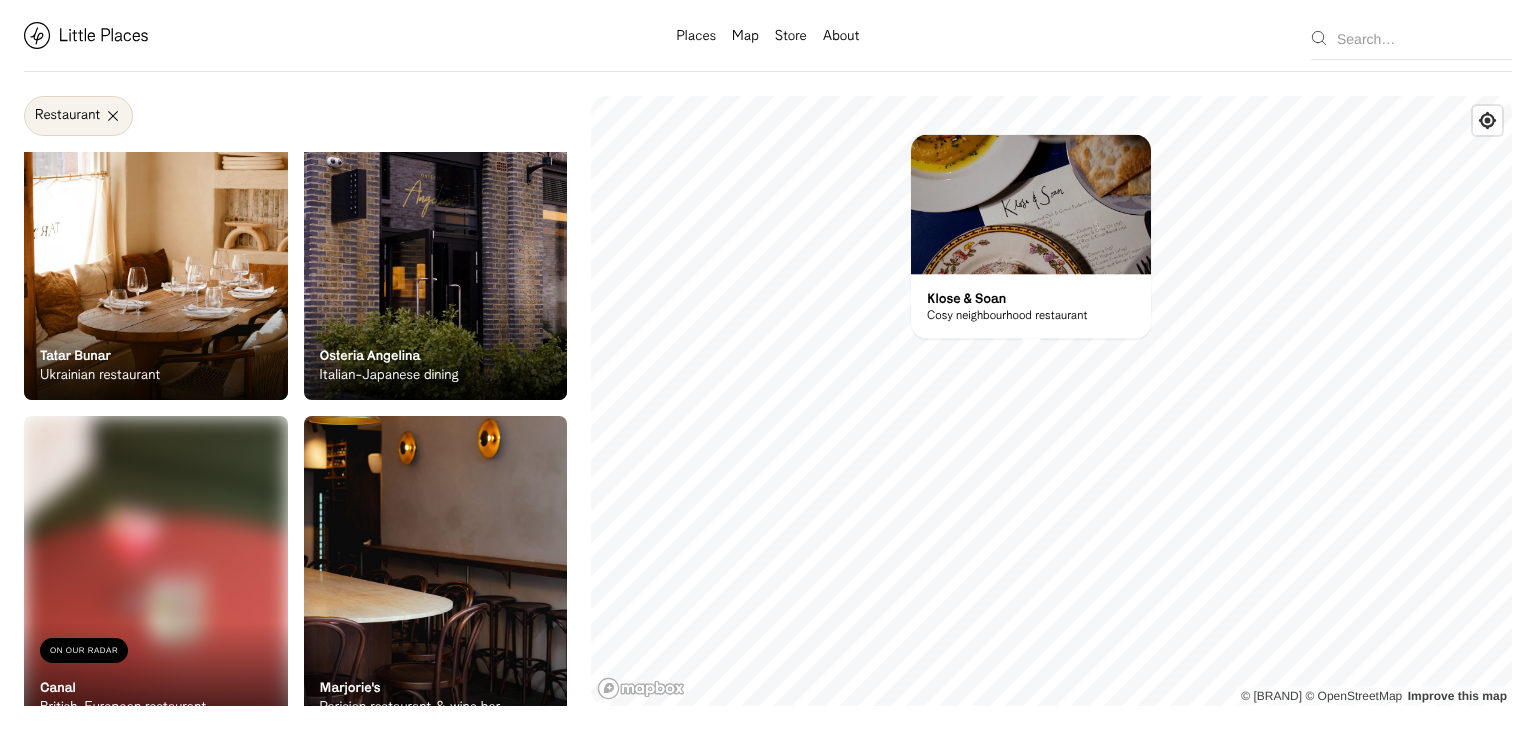 scroll, scrollTop: 300, scrollLeft: 0, axis: vertical 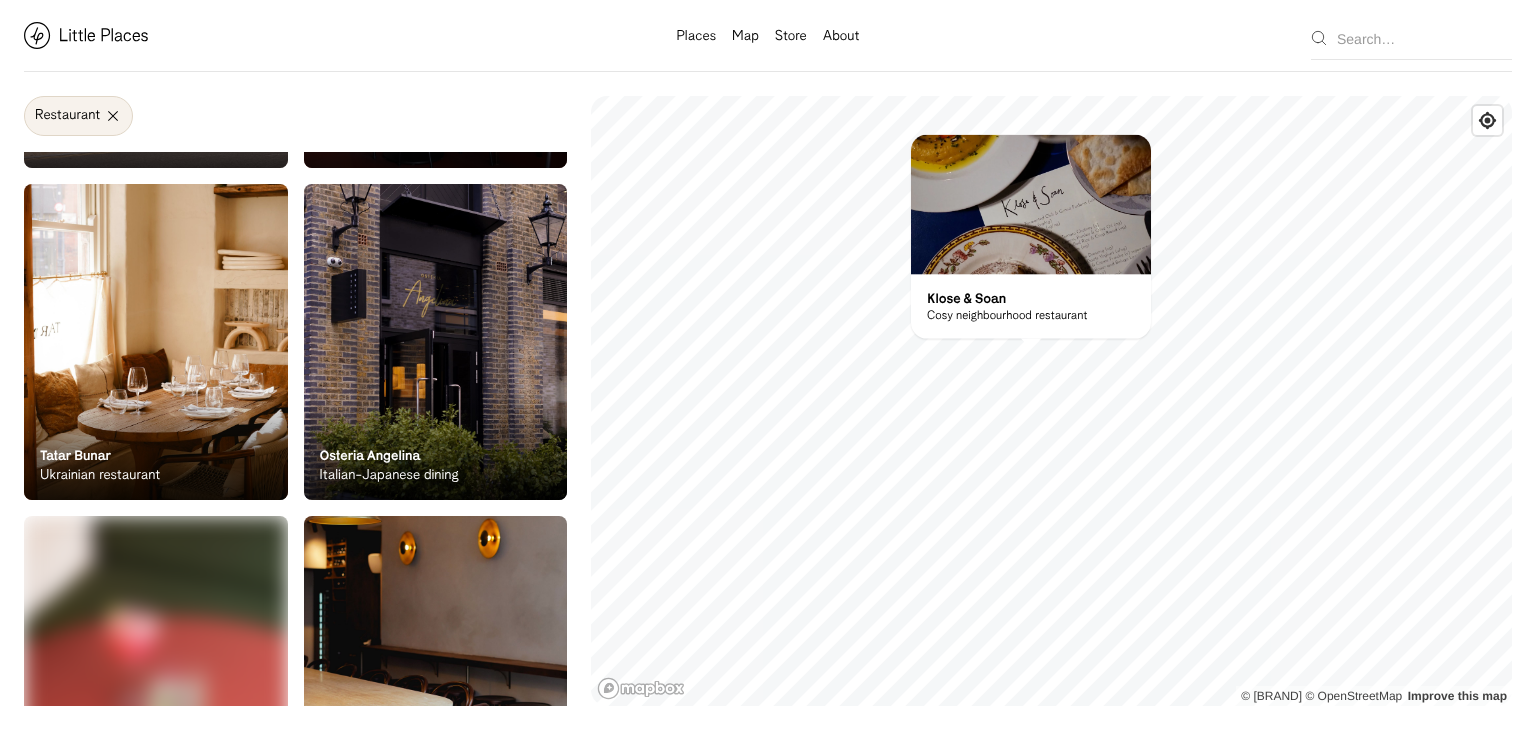 click at bounding box center [436, 342] 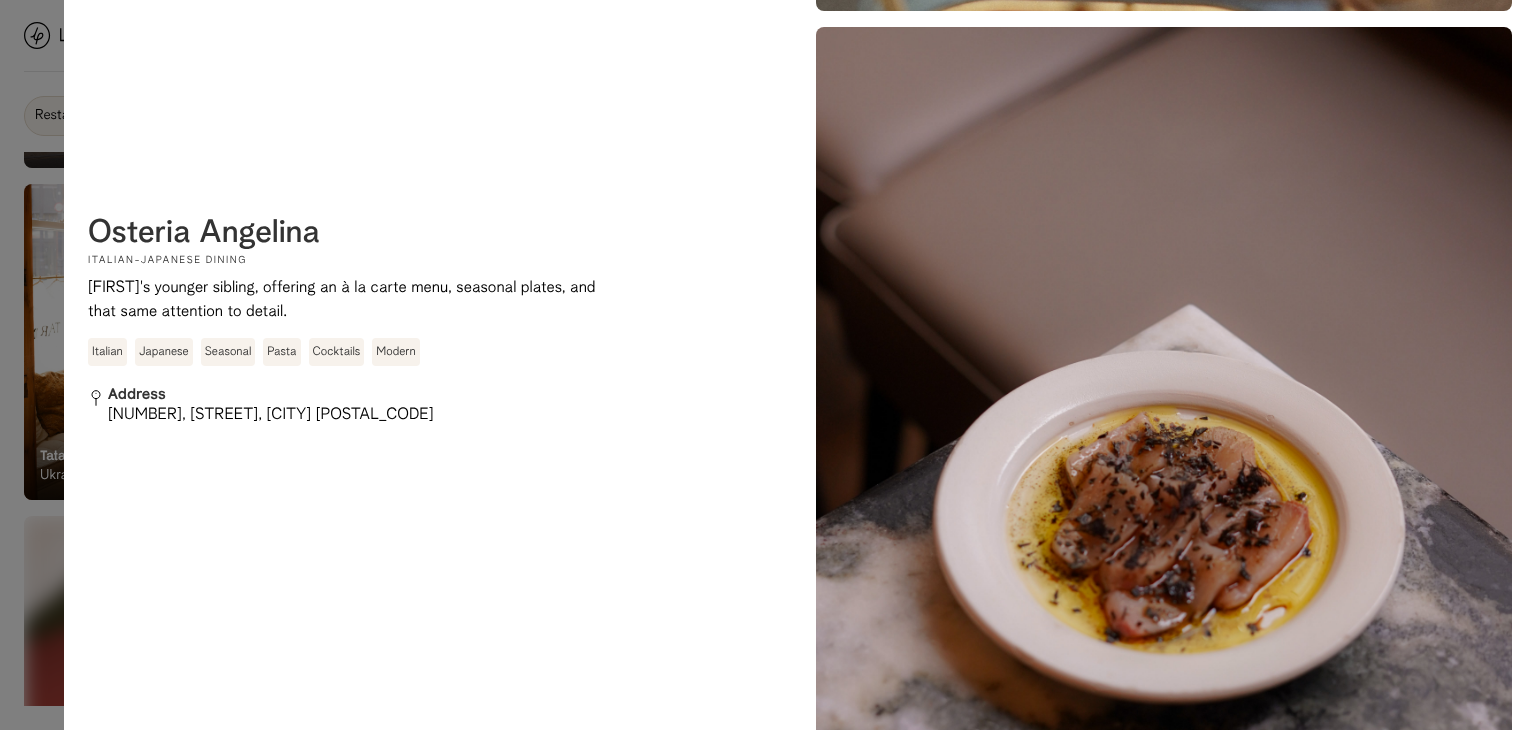 scroll, scrollTop: 2700, scrollLeft: 0, axis: vertical 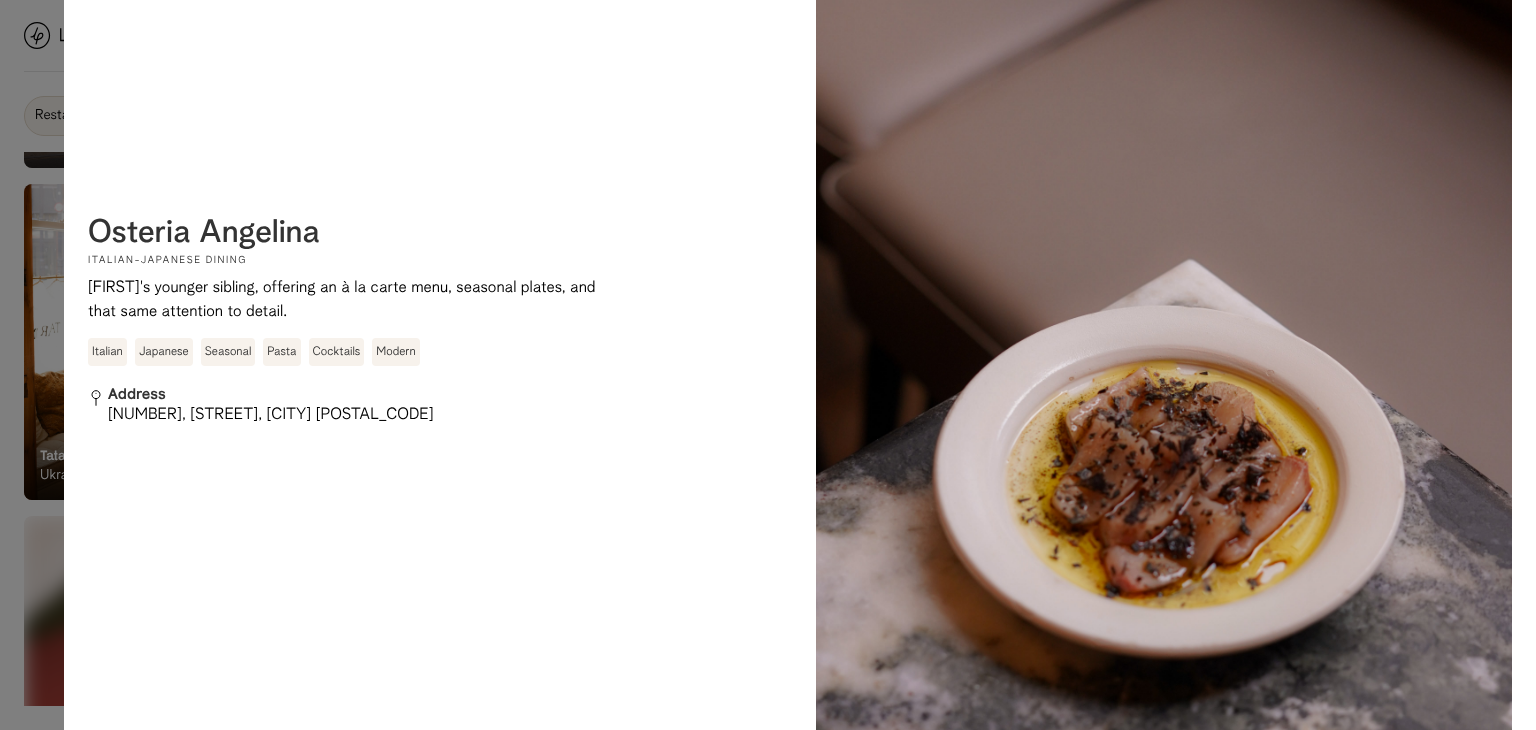 click at bounding box center (768, 365) 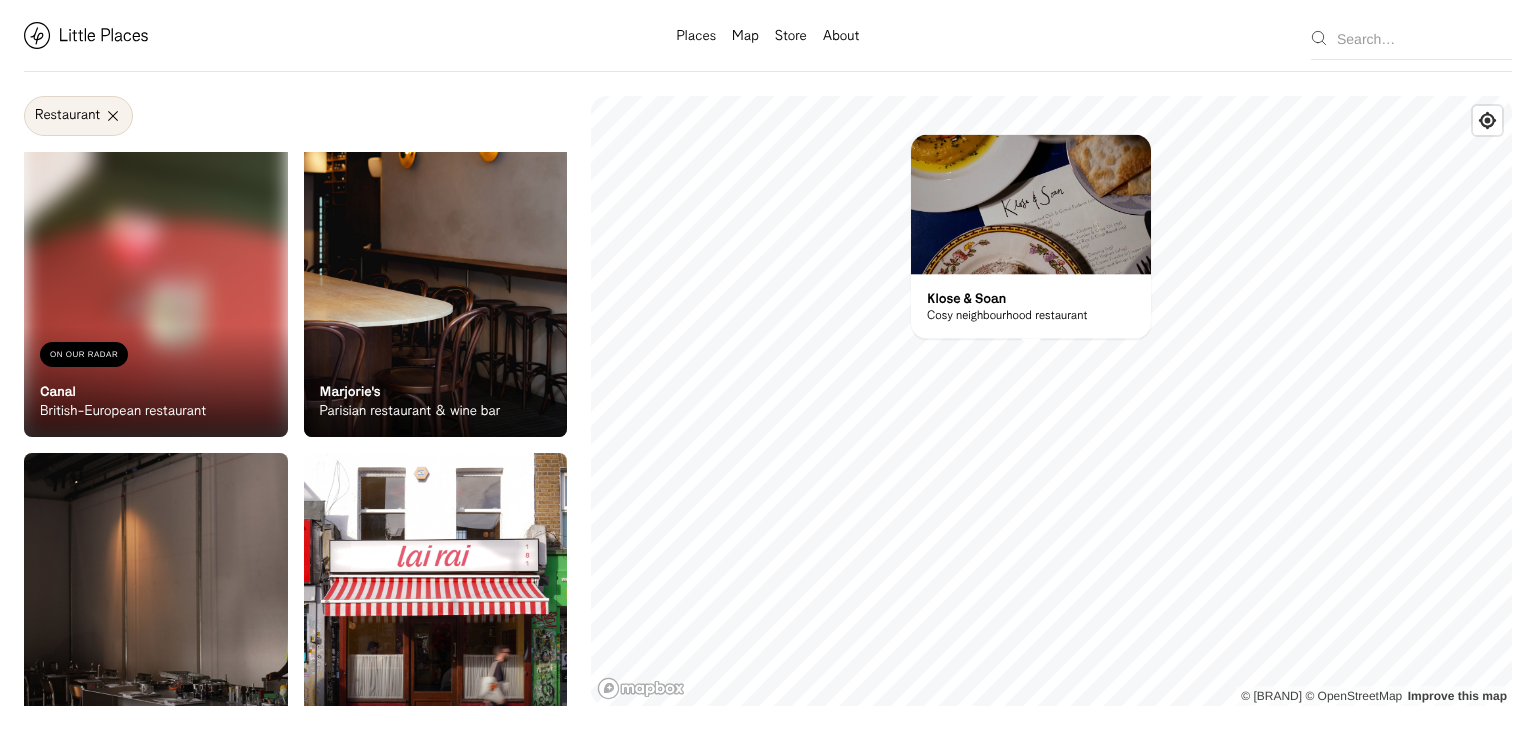 scroll, scrollTop: 700, scrollLeft: 0, axis: vertical 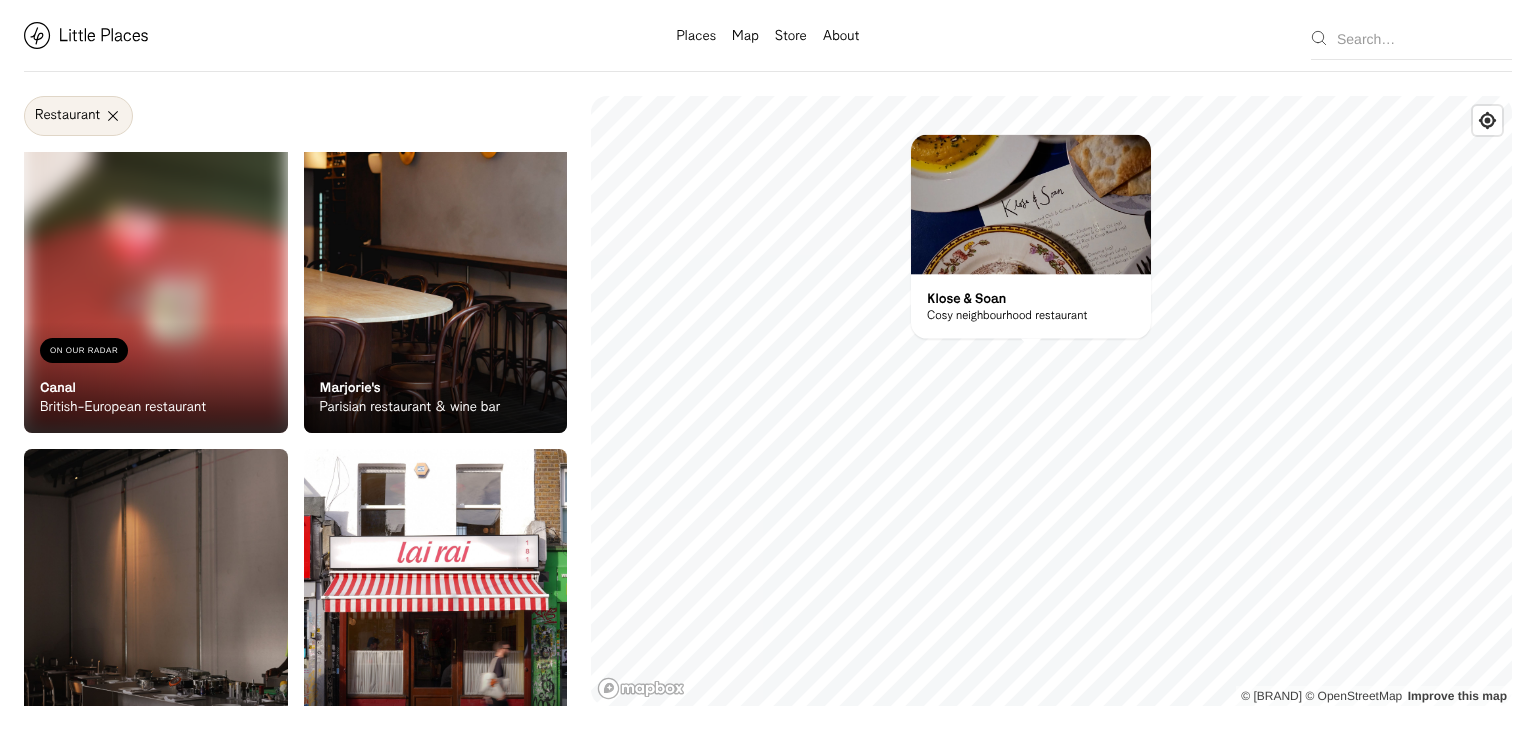 click on "On Our Radar Canal British-European restaurant" at bounding box center (156, 377) 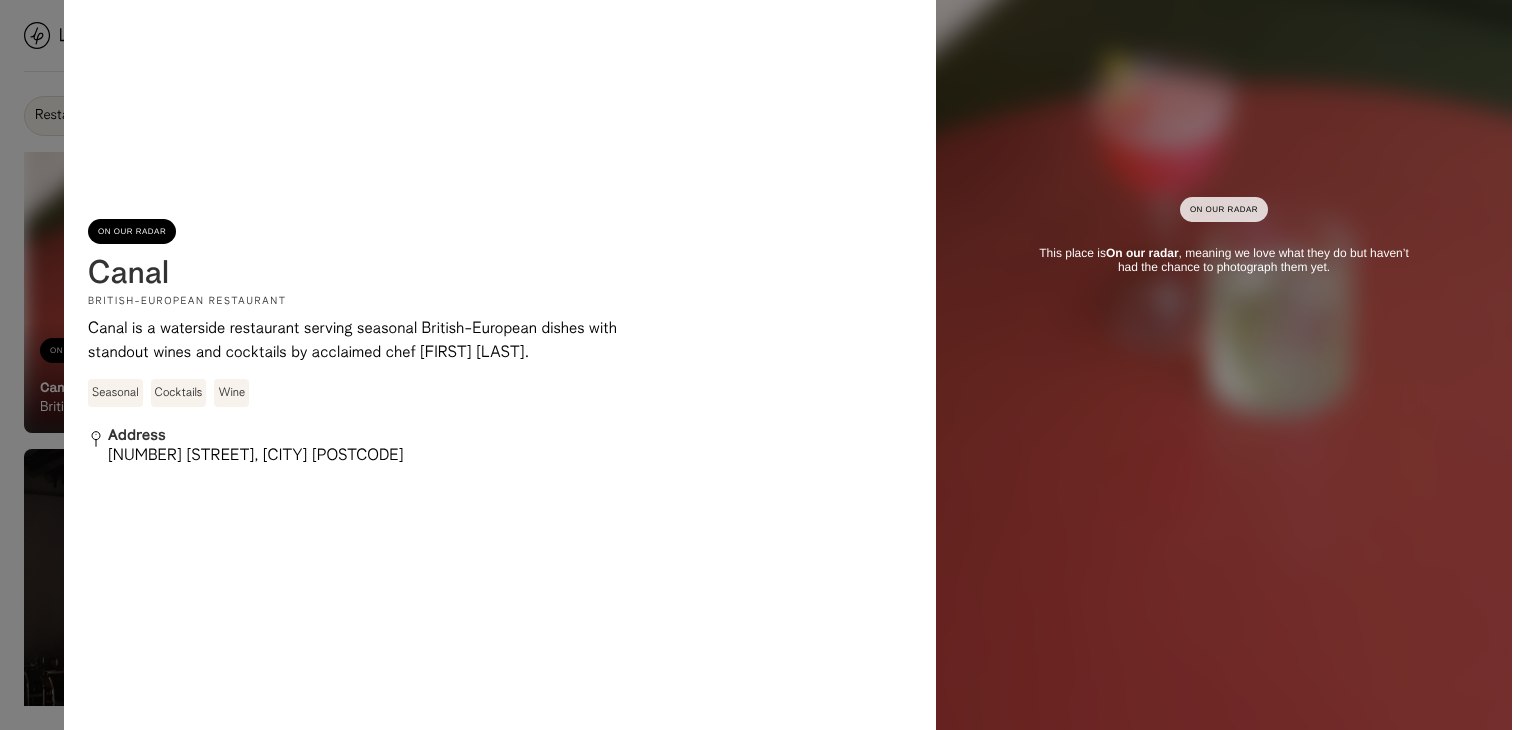 scroll, scrollTop: 100, scrollLeft: 0, axis: vertical 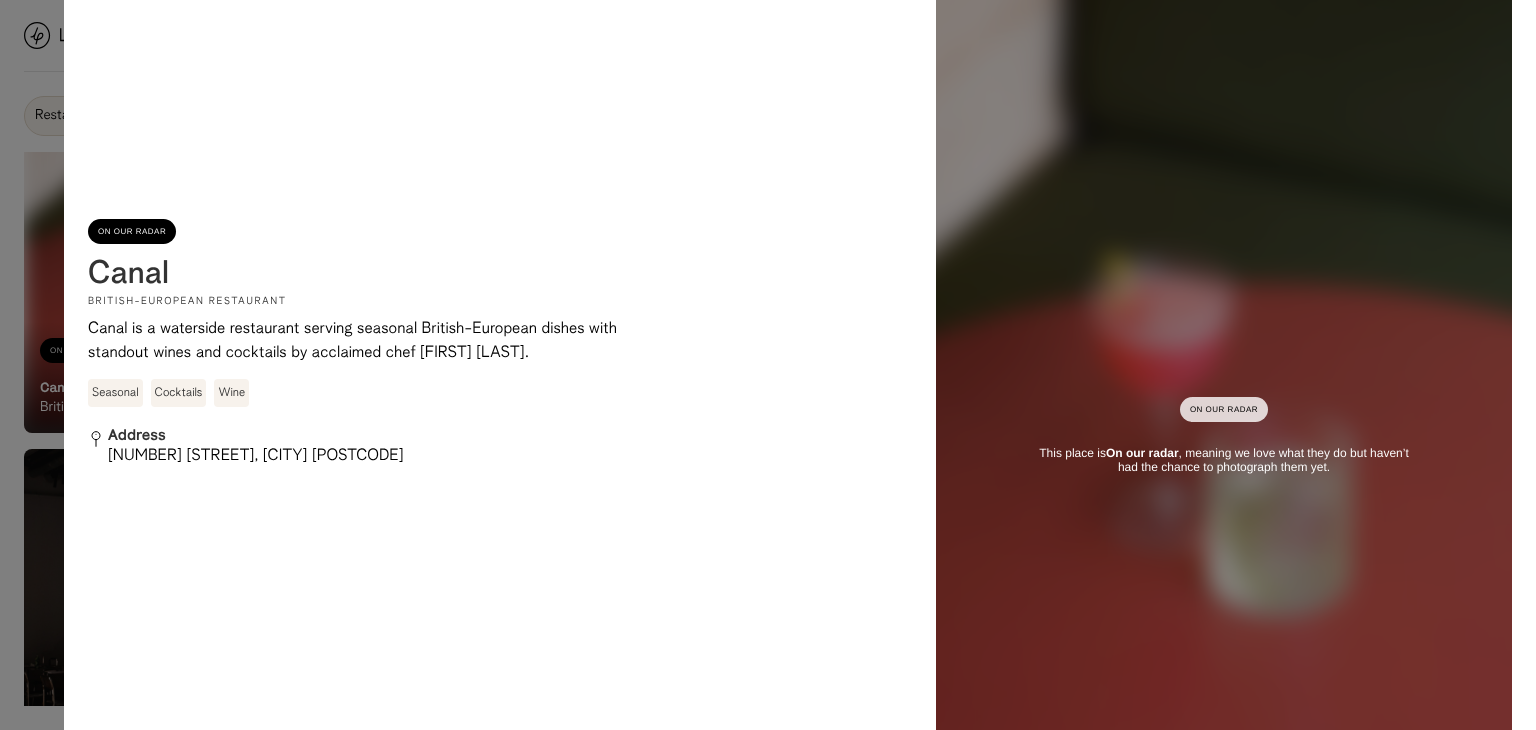 click at bounding box center (768, 365) 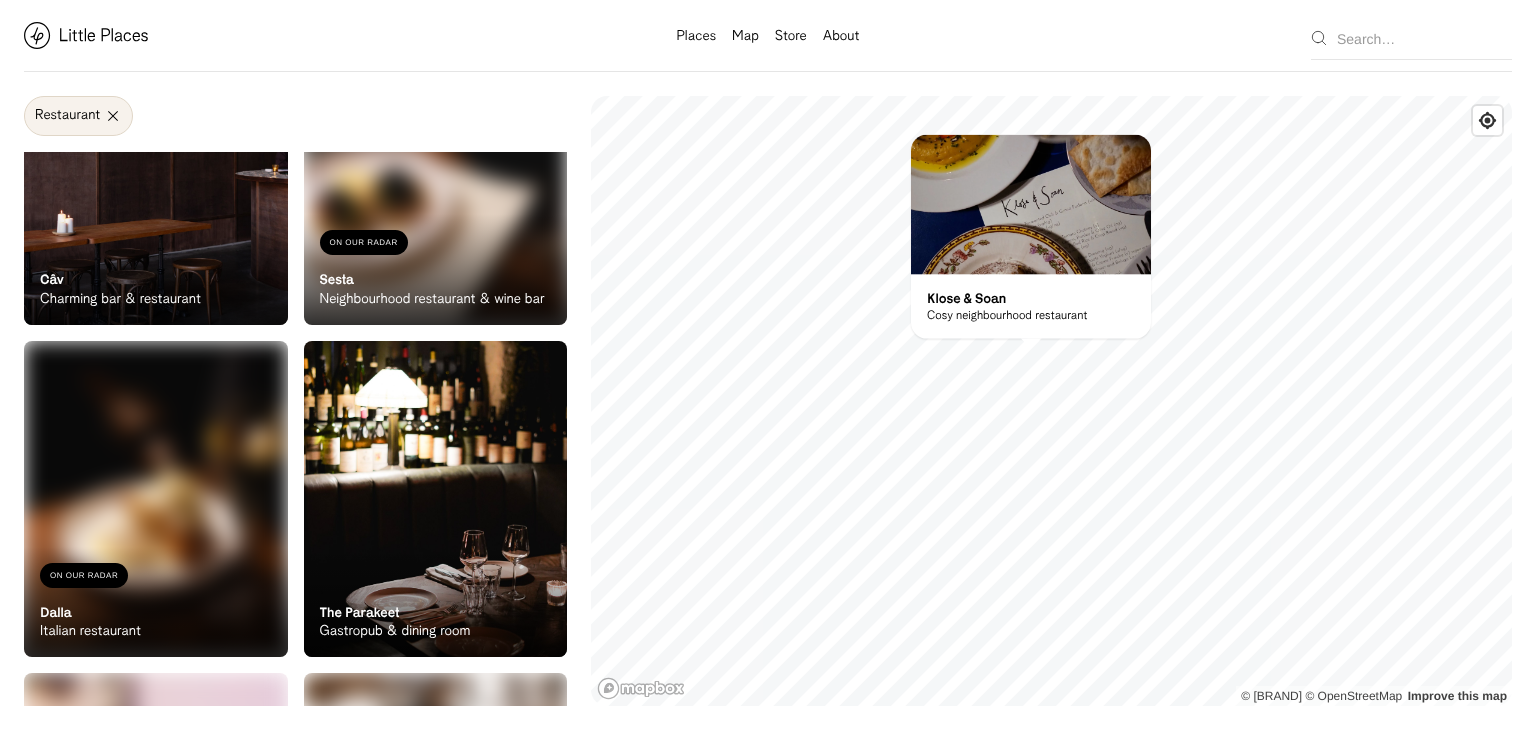 scroll, scrollTop: 1500, scrollLeft: 0, axis: vertical 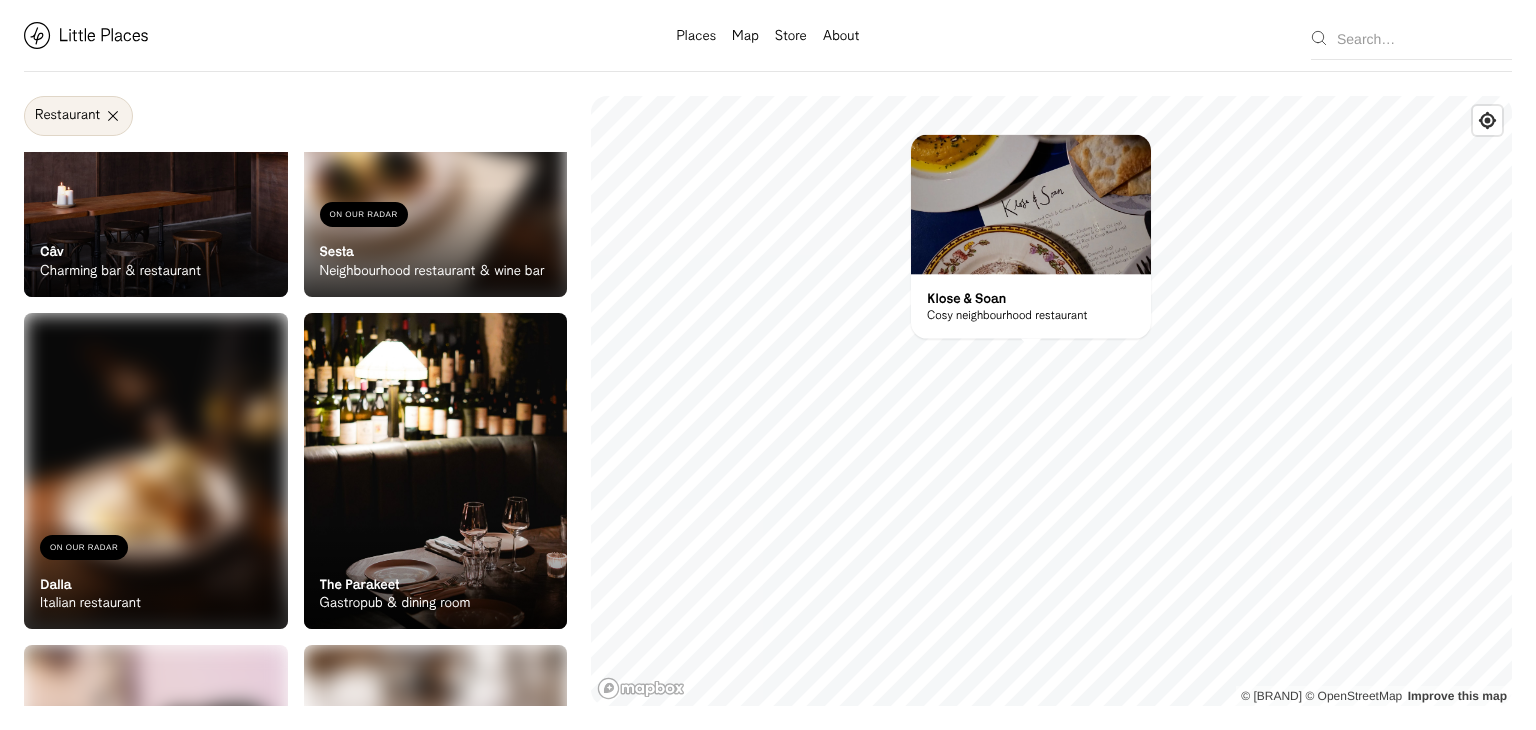 click on "On Our Radar Câv Charming bar & restaurant" at bounding box center (156, 242) 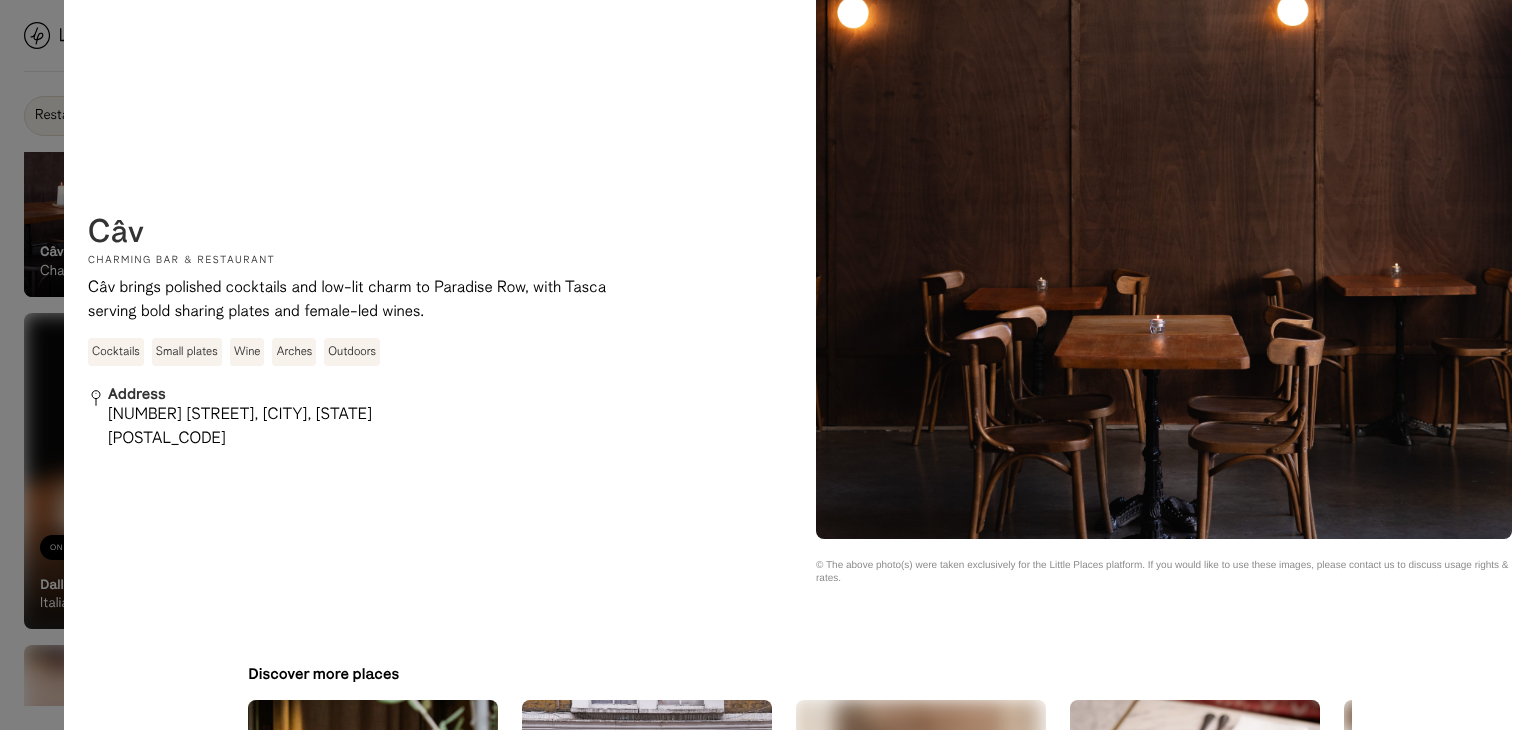 scroll, scrollTop: 3300, scrollLeft: 0, axis: vertical 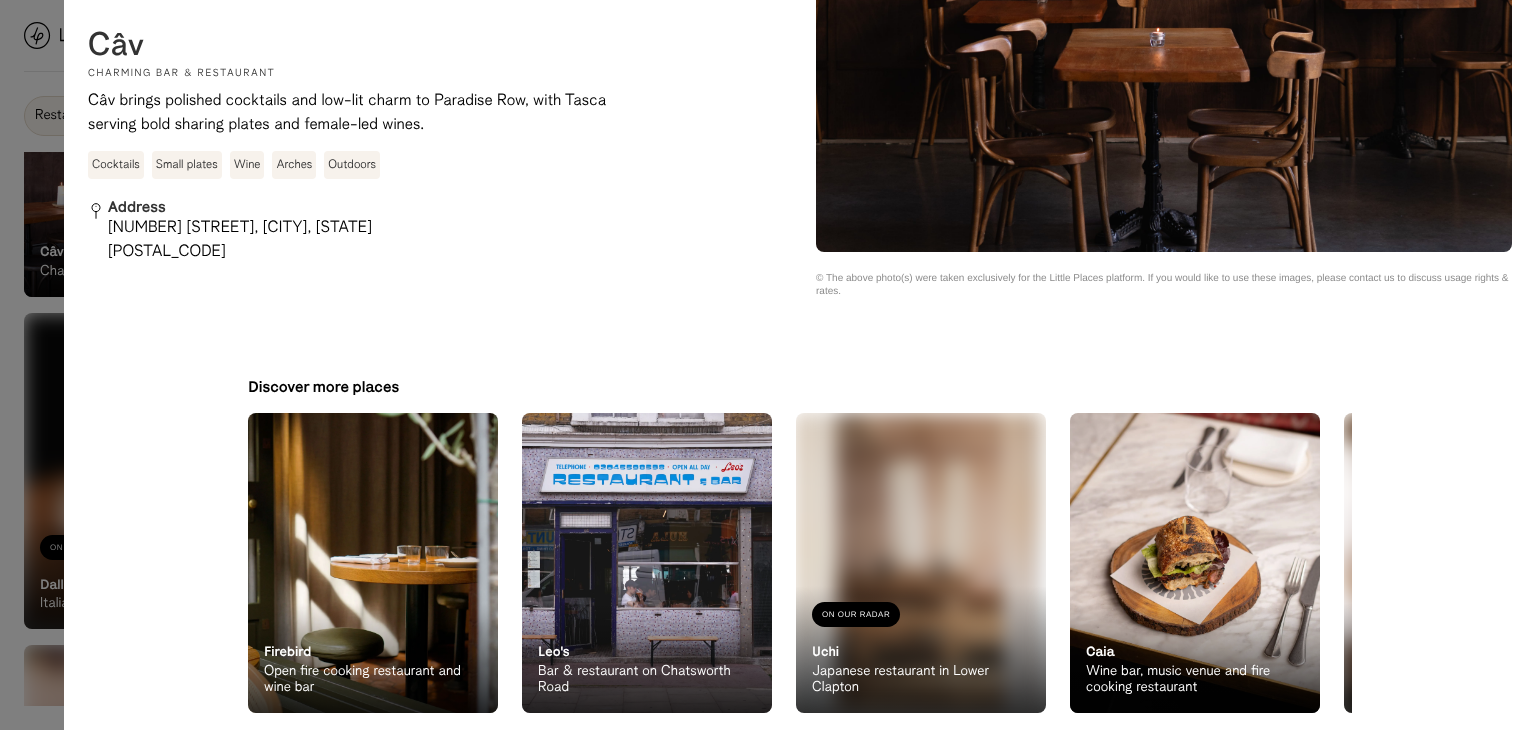 click at bounding box center [373, 563] 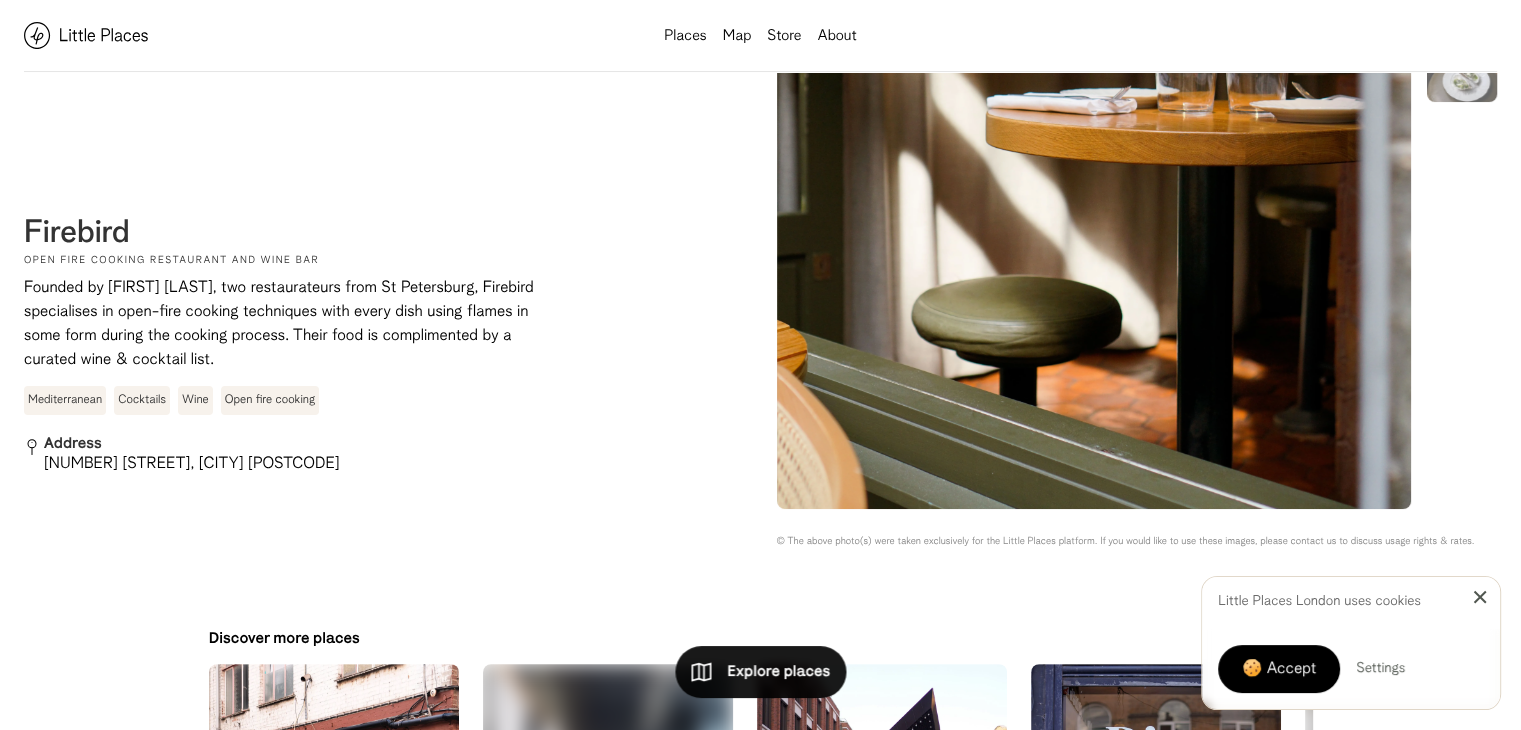 scroll, scrollTop: 200, scrollLeft: 0, axis: vertical 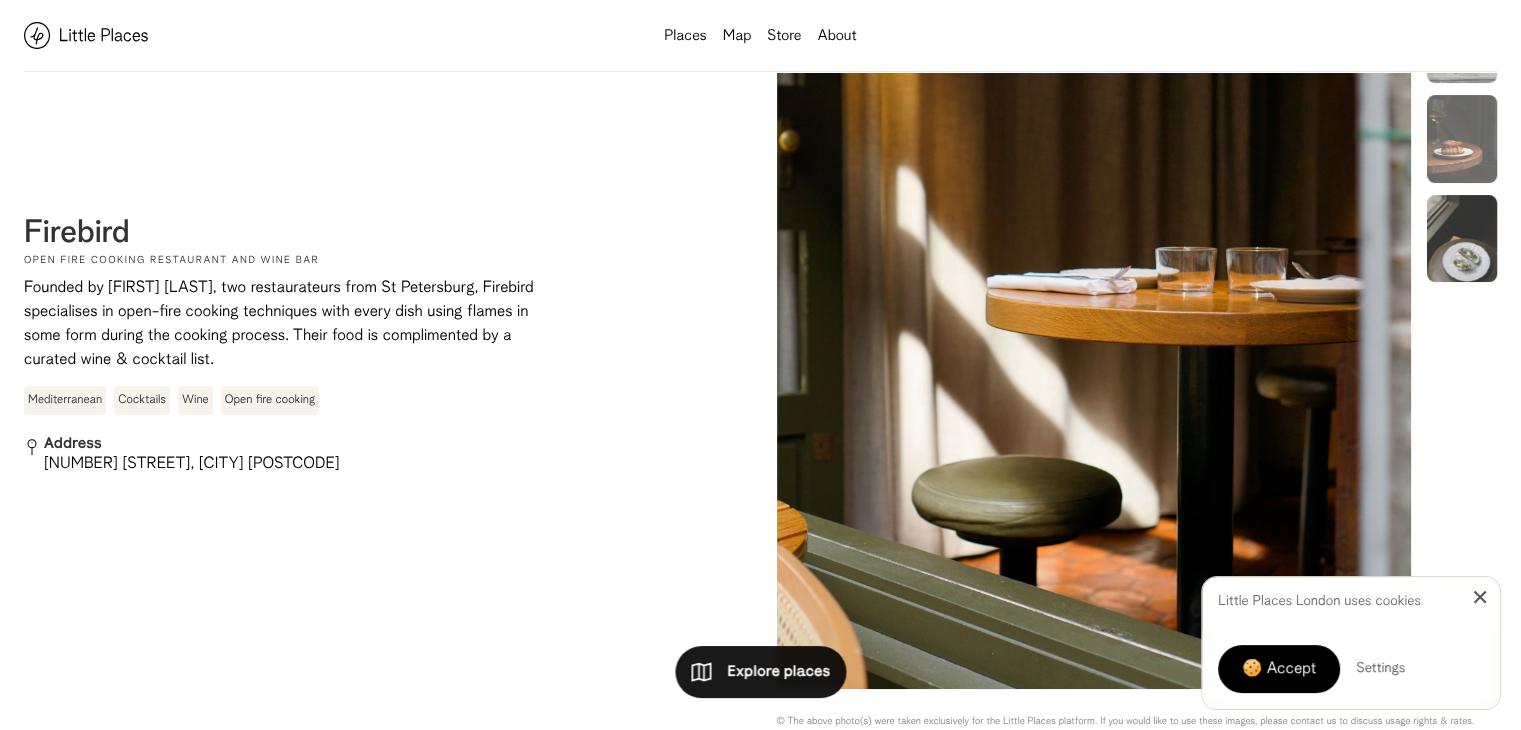 click at bounding box center [1462, 239] 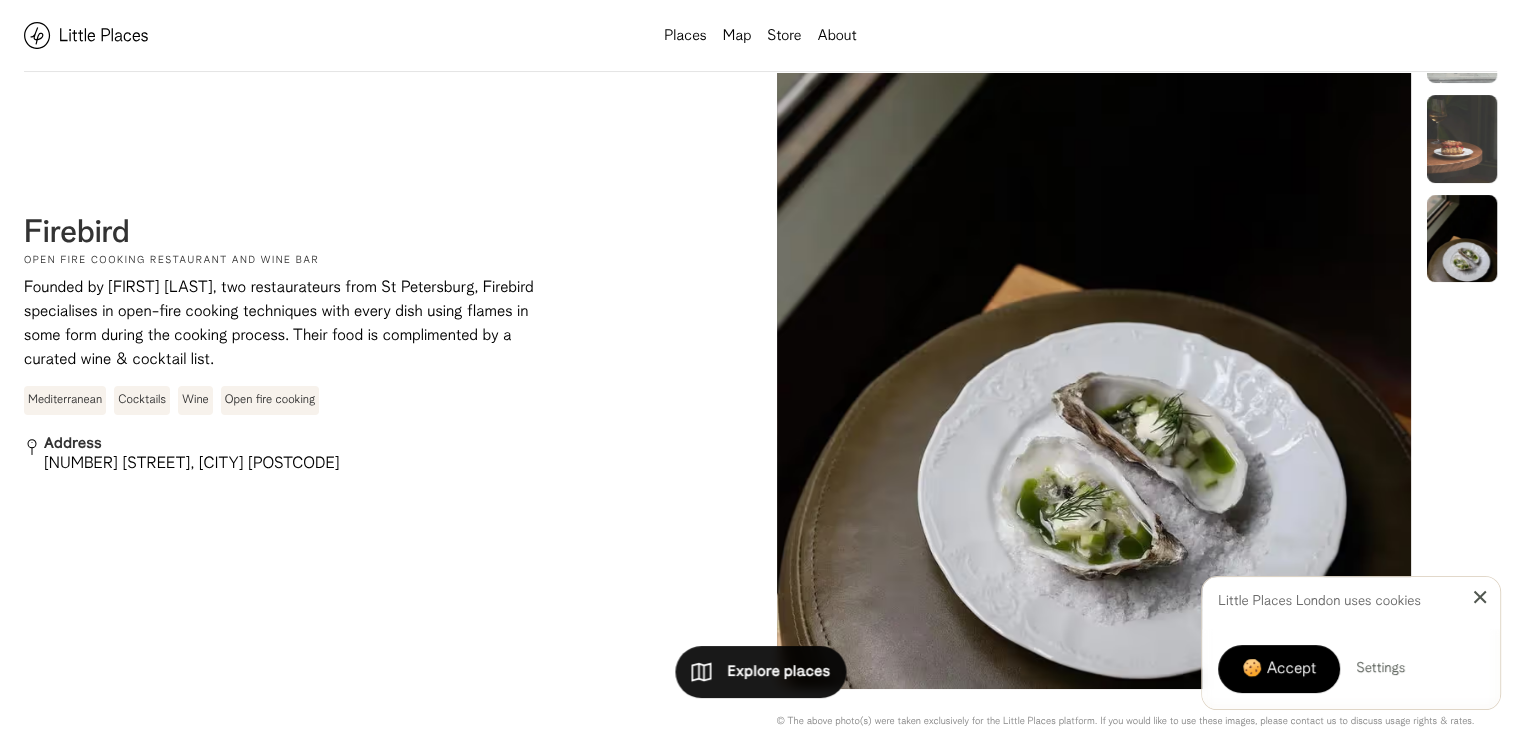 click at bounding box center (1462, 139) 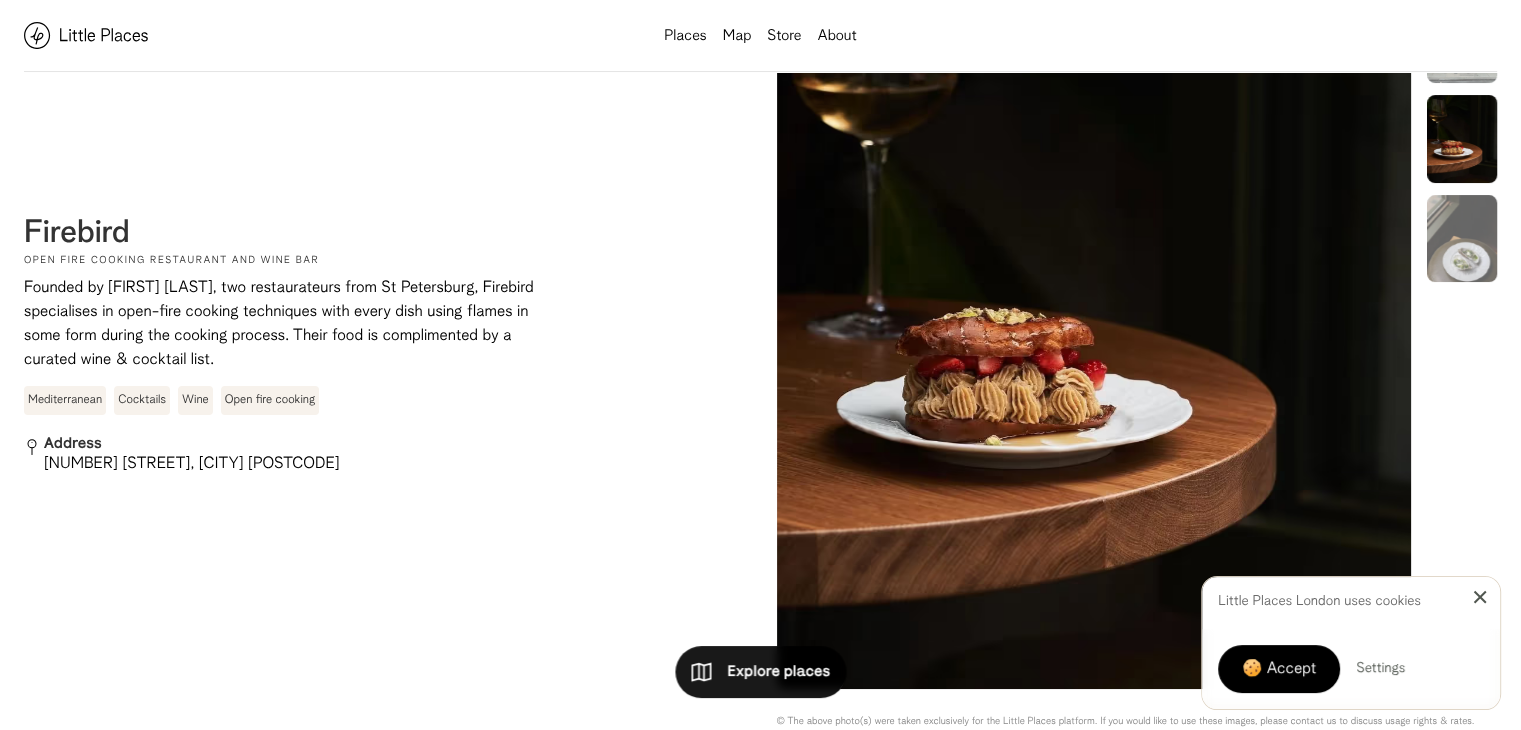 click at bounding box center [1462, 139] 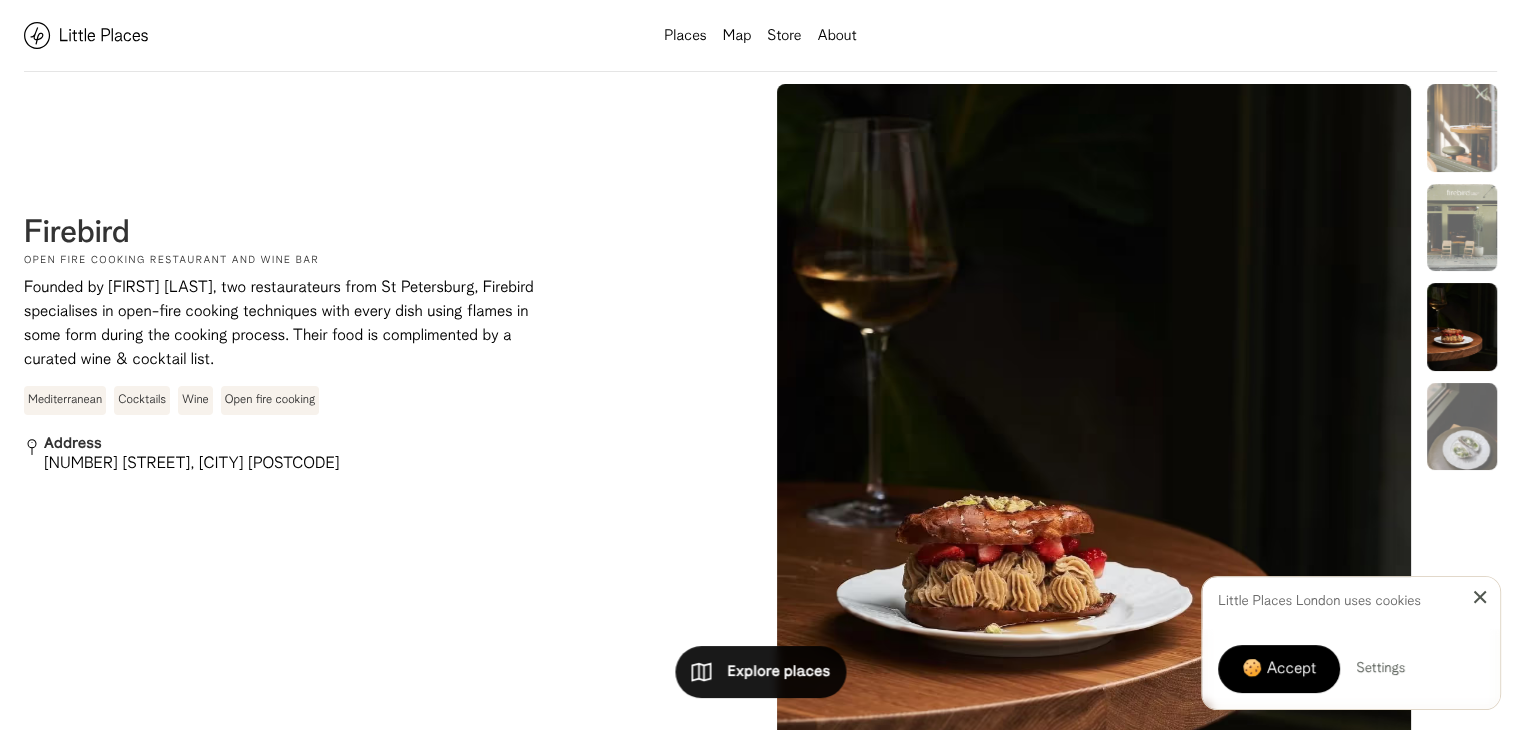 scroll, scrollTop: 0, scrollLeft: 0, axis: both 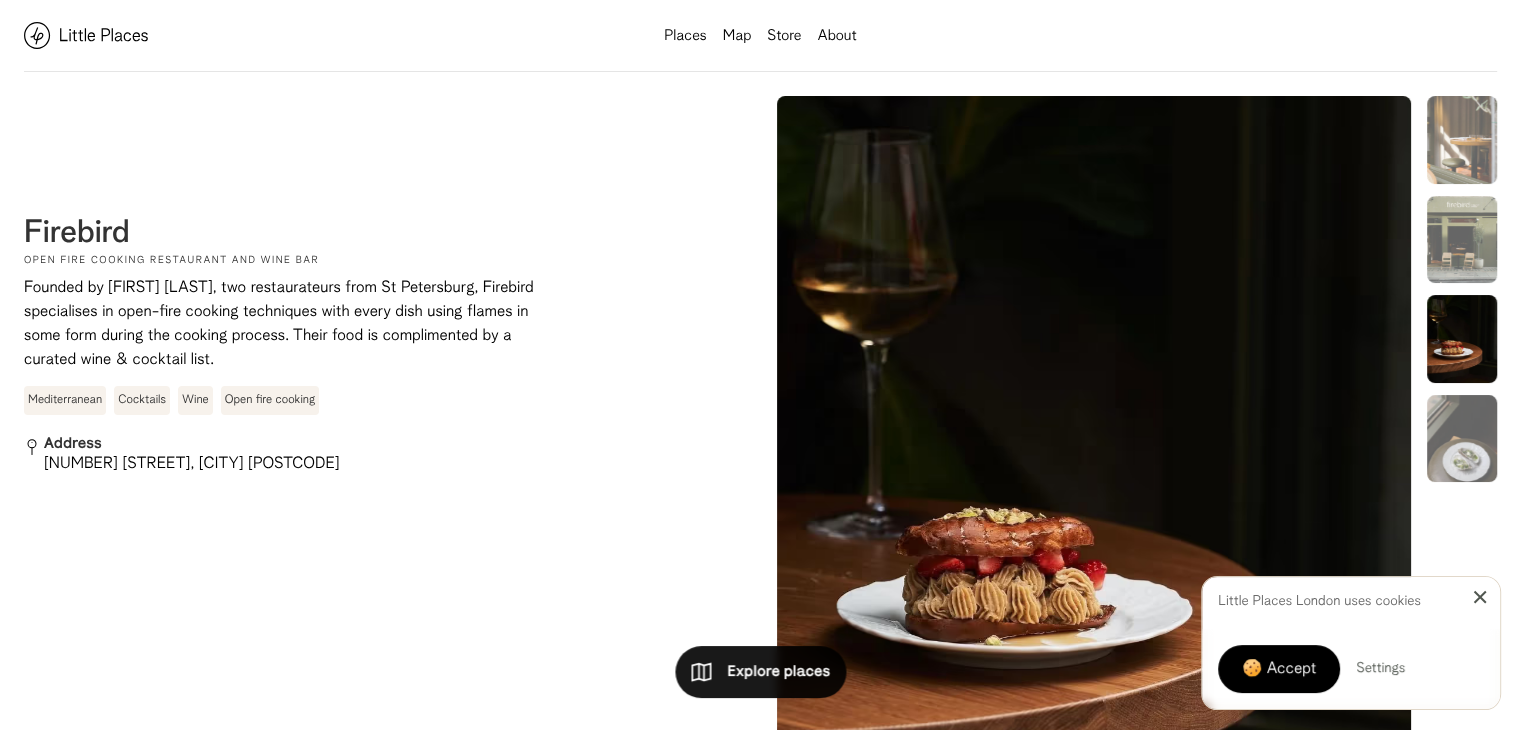 click on "On Our Radar Firebird Open fire cooking restaurant and wine bar Founded by Madina Kazhimova and Anna Dolgushina, two restaurateurs from St Petersburg, Firebird specialises in open-fire cooking techniques with every dish using flames in some form during the cooking process. Their food is complimented by a curated wine & cocktail list.  Mediterranean Cocktails Wine Open fire cooking Address 29 Poland St, London W1F 8QR On Our Radar This place is  On our radar , meaning we love what they do but haven’t had the chance to photograph them yet. No items found. No items found. © The above photo(s) were taken exclusively for the Little Places platform. If you would like to use these images, please contact us to discuss usage rights & rates." at bounding box center (760, 512) 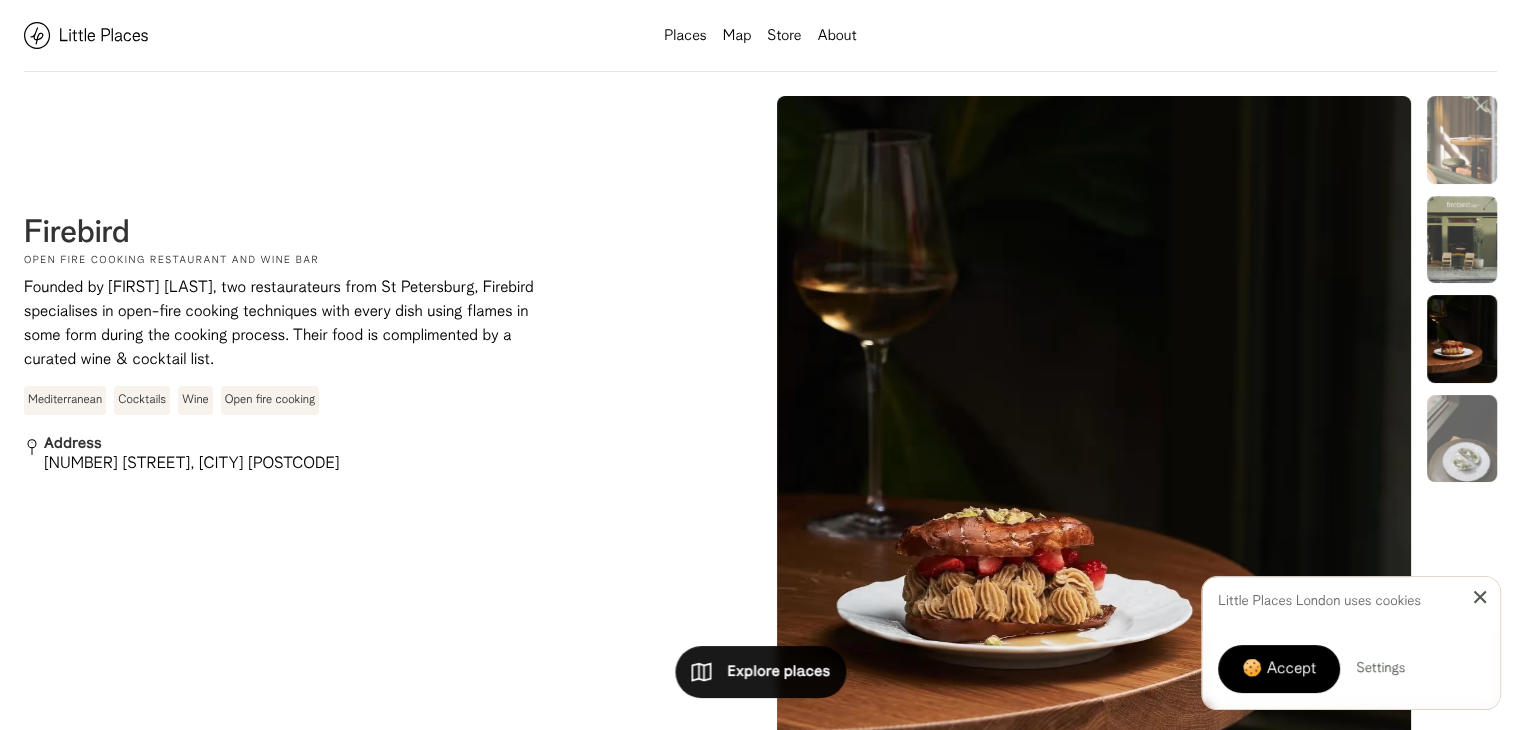 click at bounding box center [1462, 240] 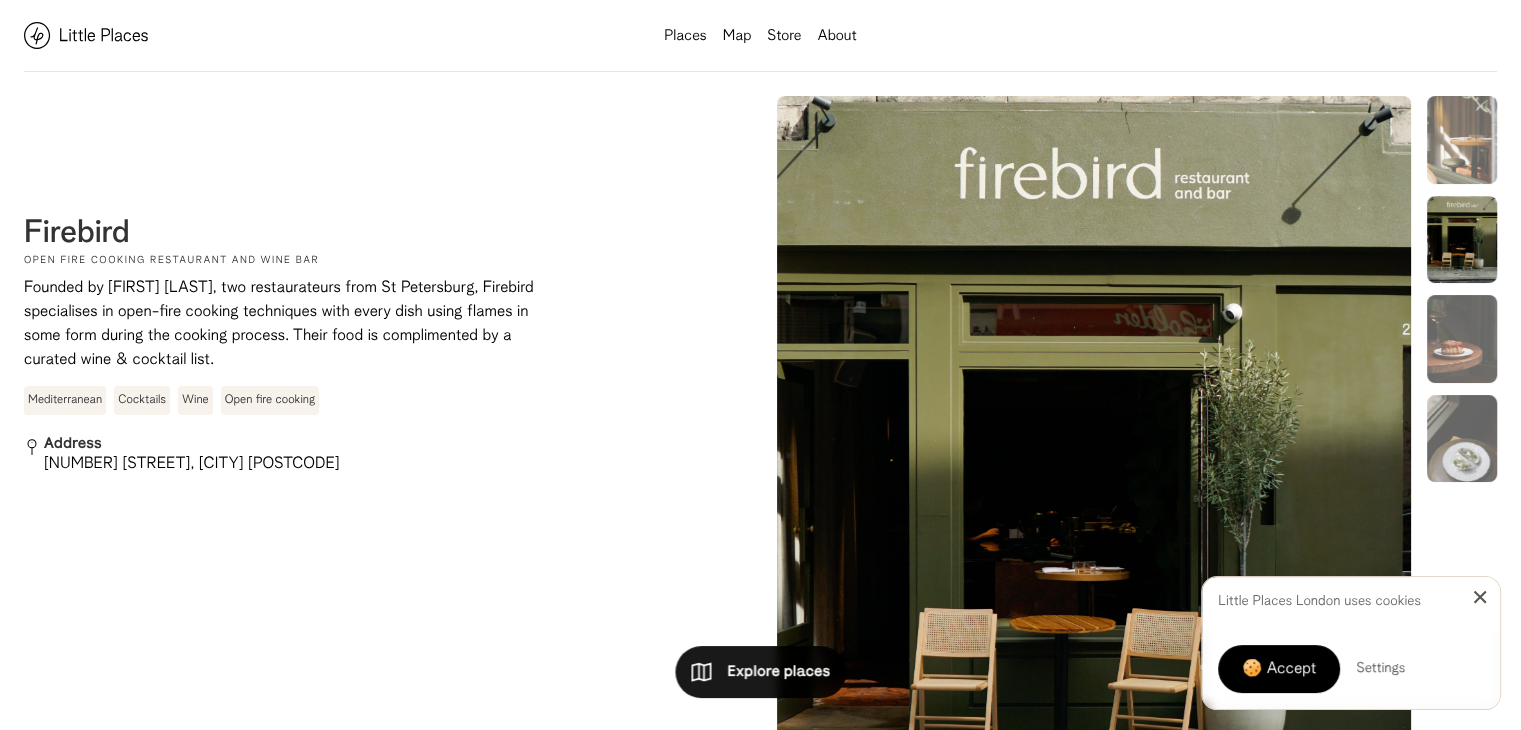 click at bounding box center (86, 35) 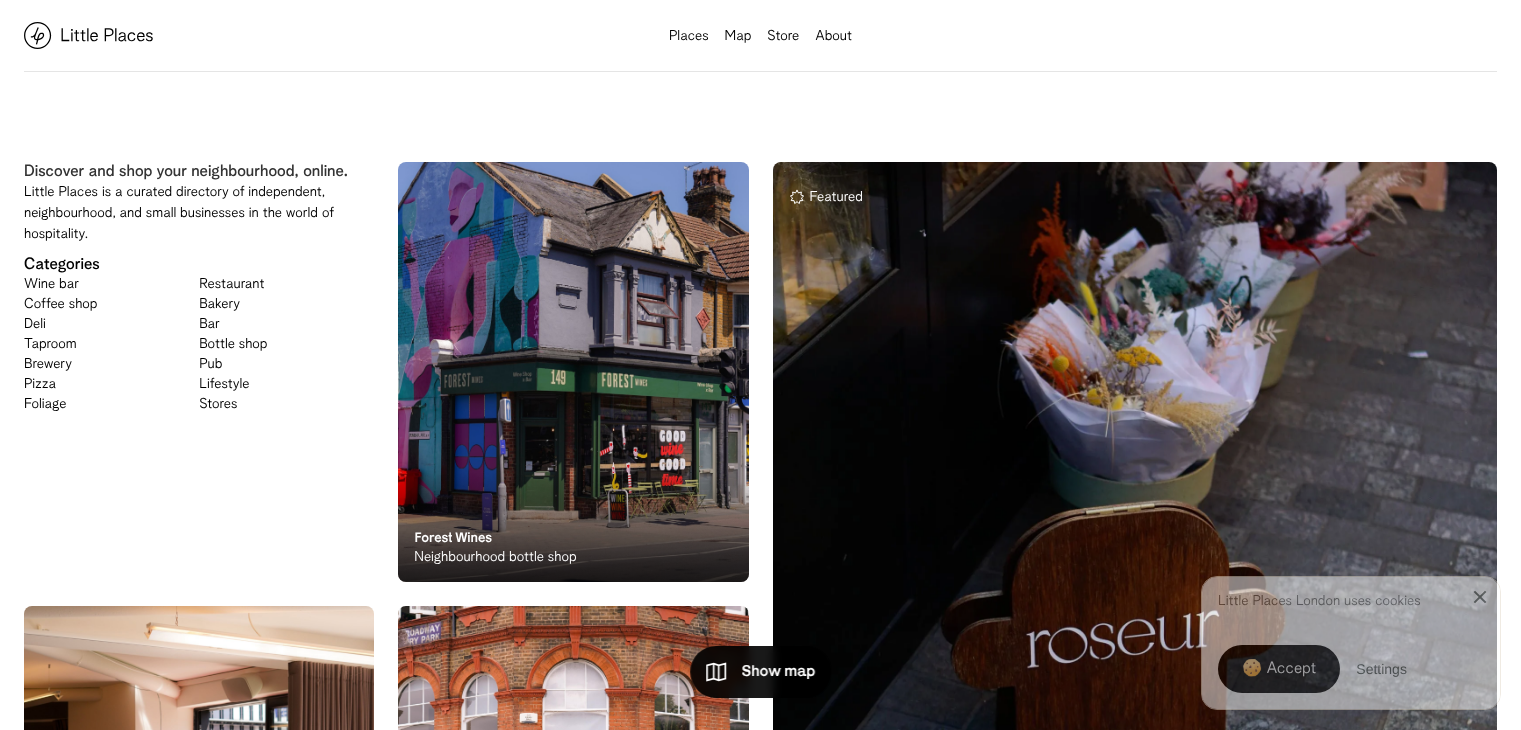 scroll, scrollTop: 0, scrollLeft: 0, axis: both 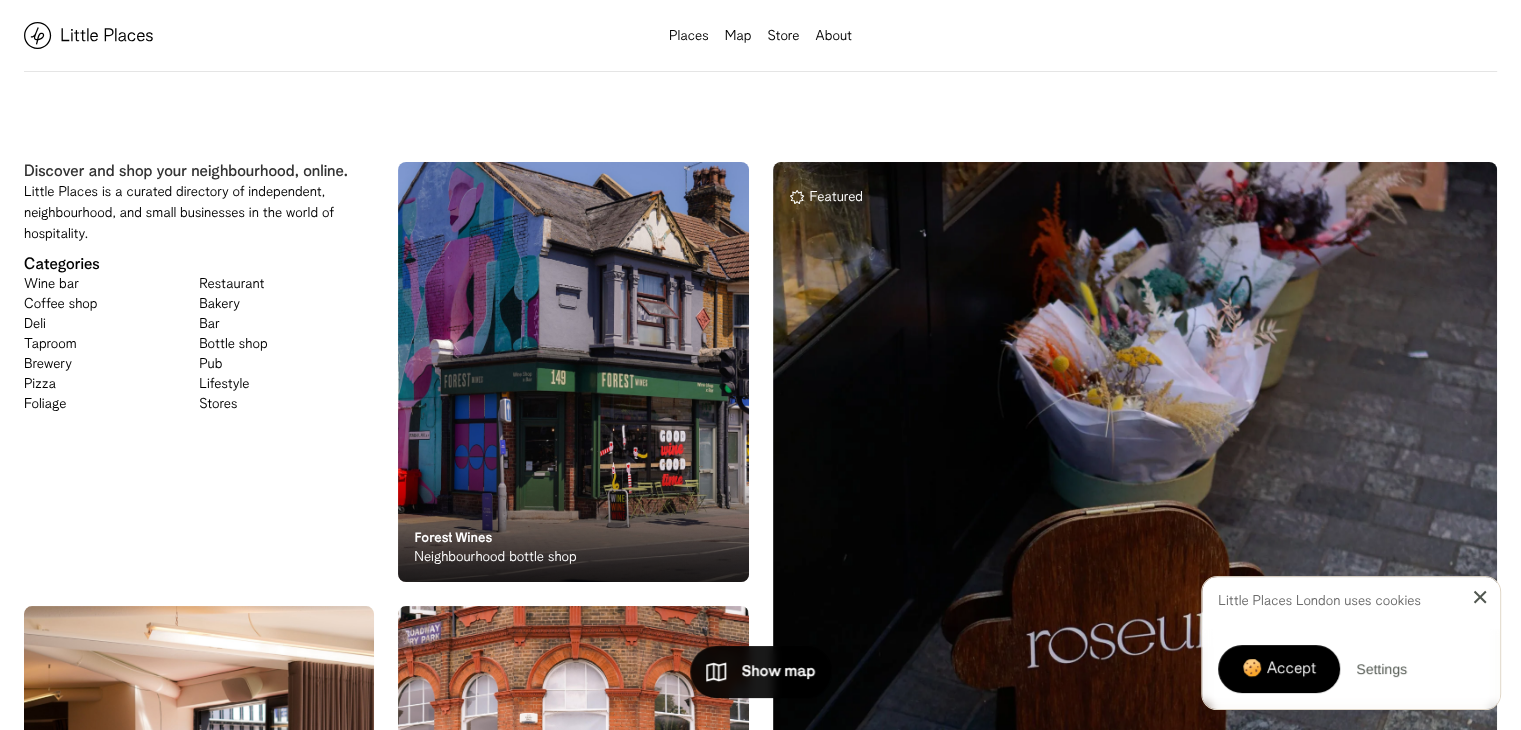 click on "Categories" at bounding box center (199, 265) 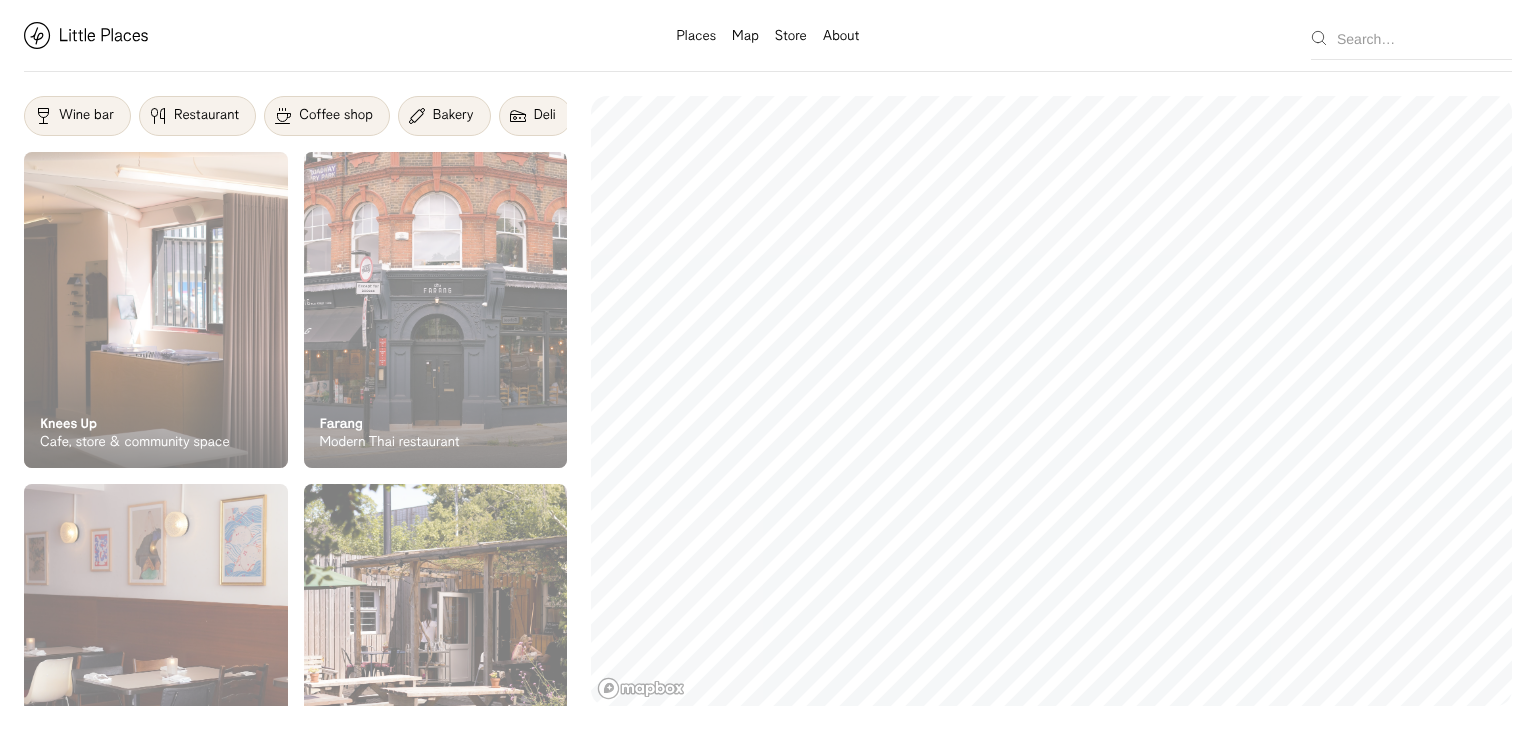 scroll, scrollTop: 0, scrollLeft: 0, axis: both 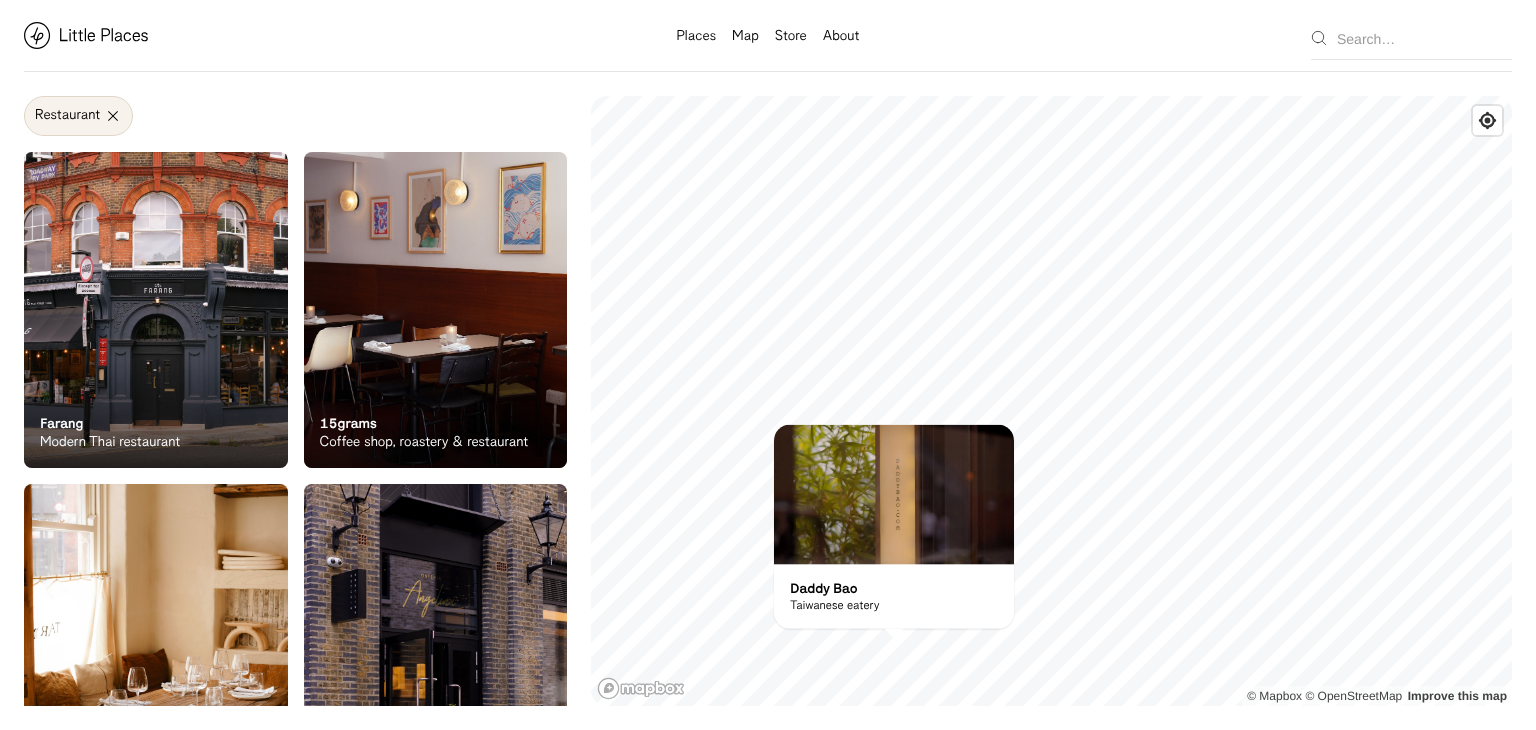 click at bounding box center (894, 495) 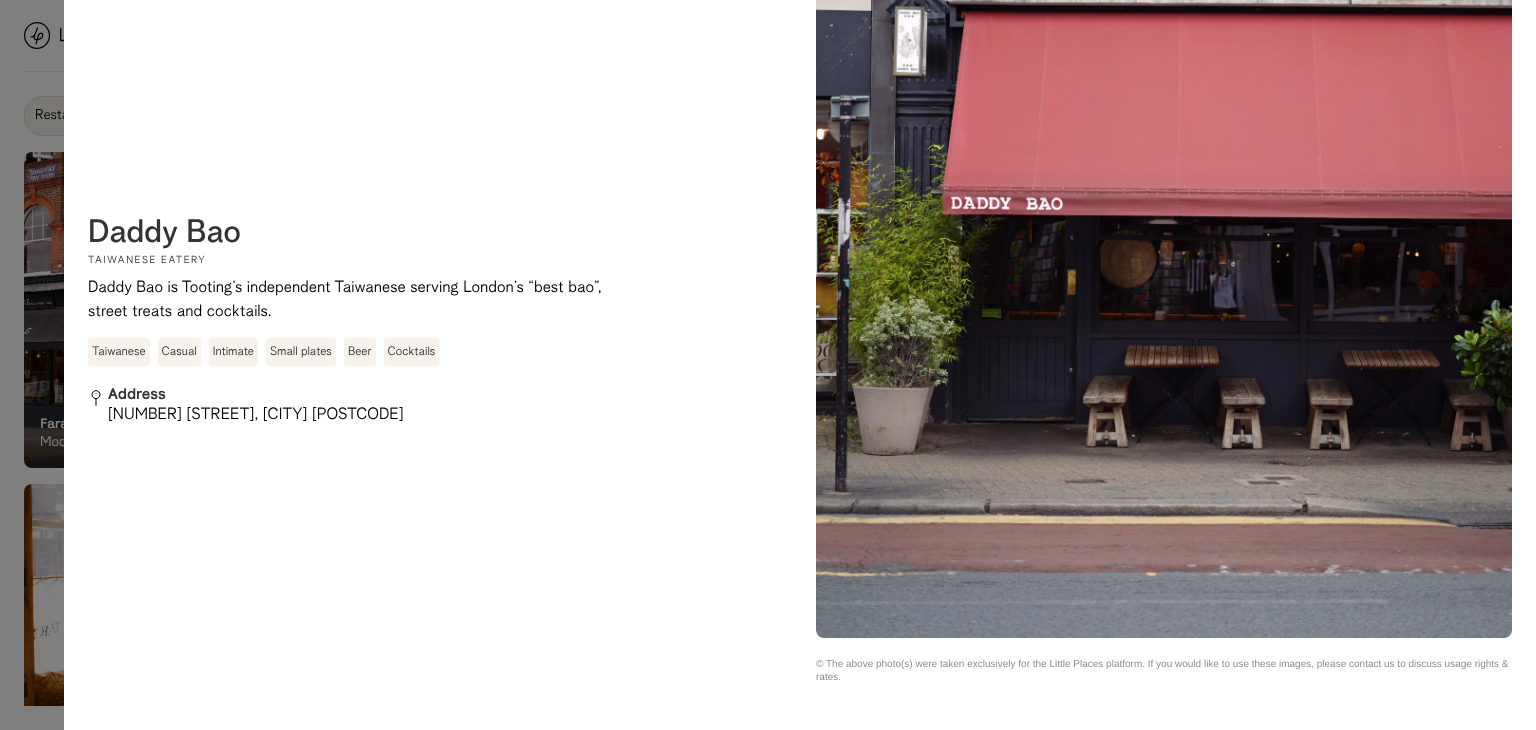 scroll, scrollTop: 4193, scrollLeft: 0, axis: vertical 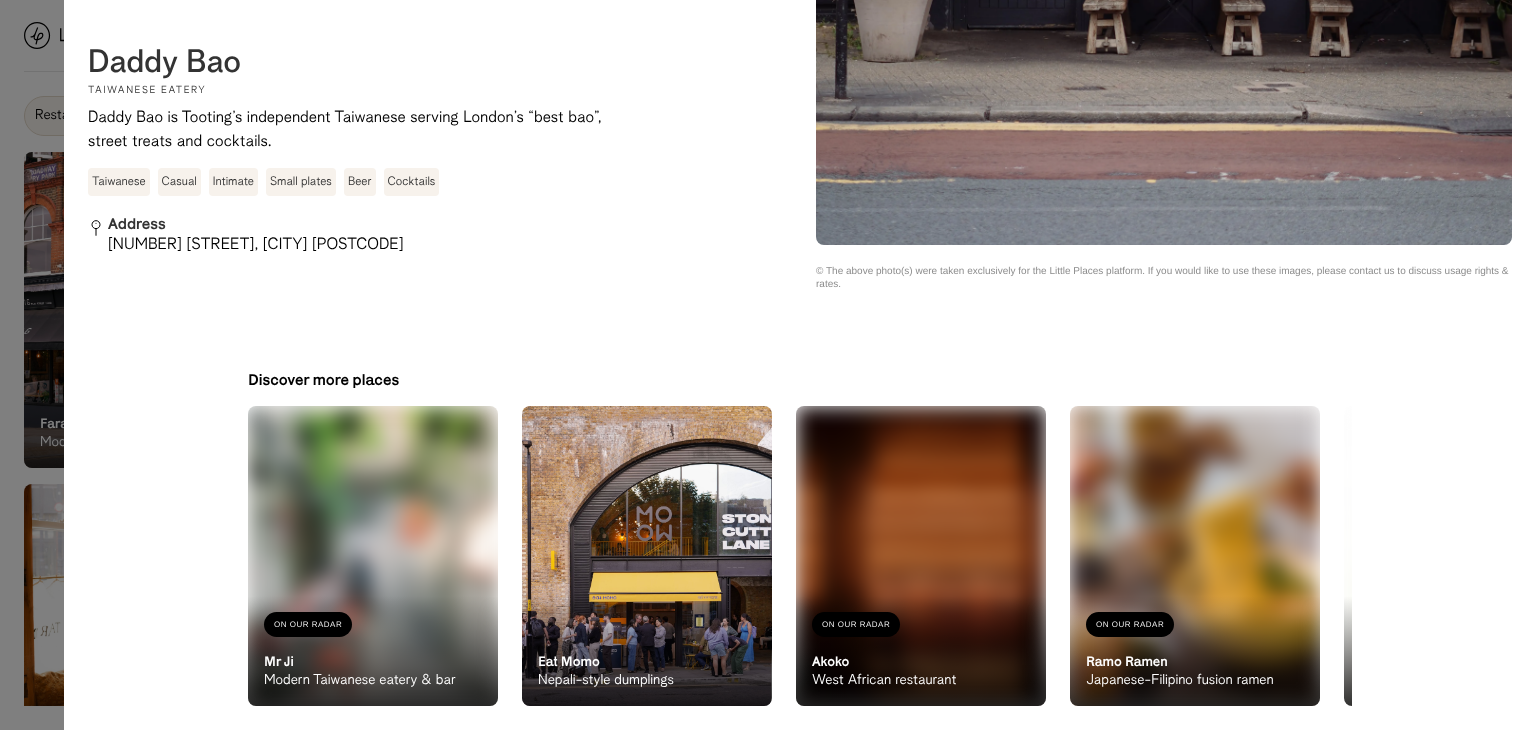 click at bounding box center (768, 365) 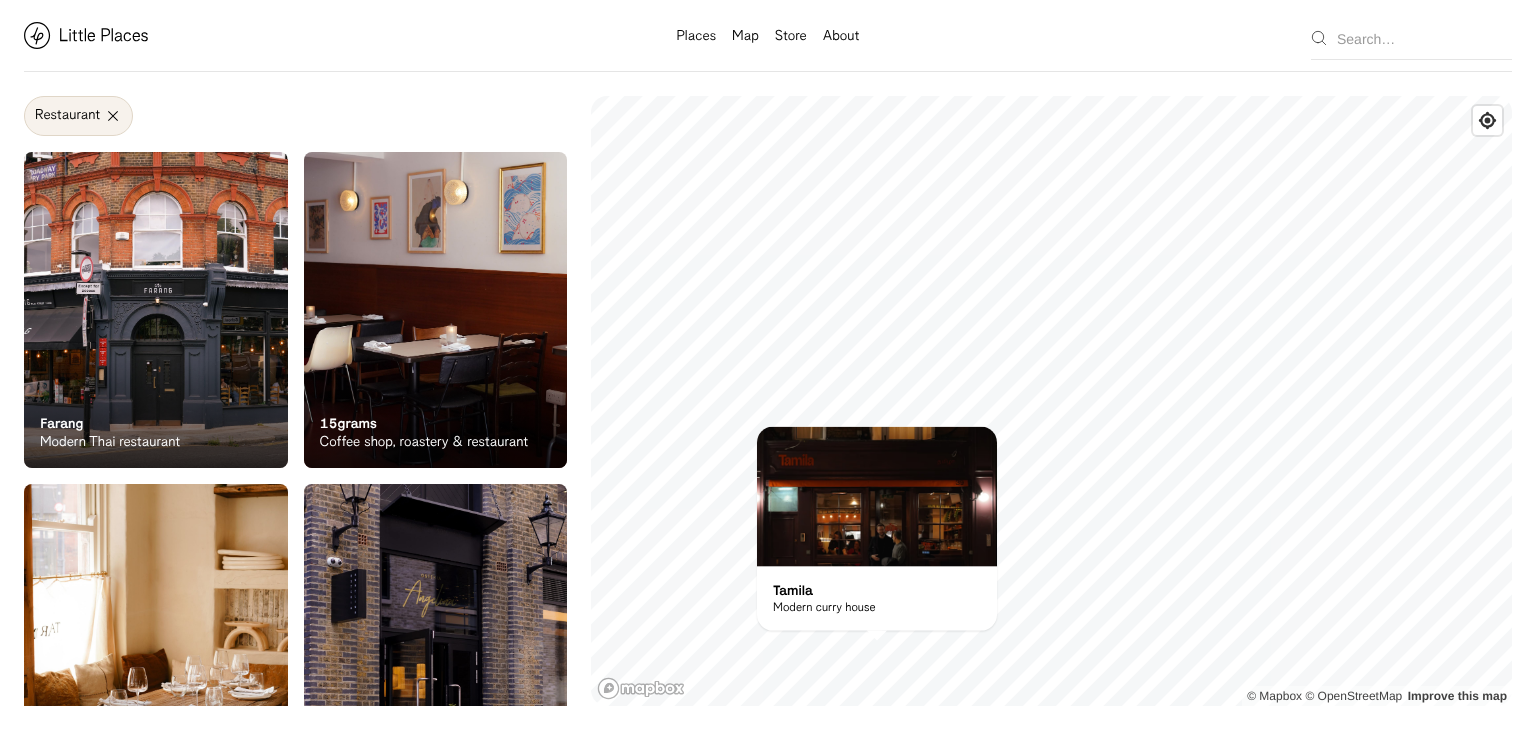 click on "Label Restaurant Wine bar Restaurant Coffee shop Bakery Deli Bar Taproom Bottle shop Brewery Pub Pizza Lifestyle Foliage Stores On Our Radar Farang Modern Thai restaurant On Our Radar Farang Modern Thai restaurant On Our Radar 15grams Coffee shop, roastery & restaurant On Our Radar 15grams Coffee shop, roastery & restaurant On Our Radar Tatar Bunar Ukrainian restaurant On Our Radar Tatar Bunar Ukrainian restaurant On Our Radar Osteria Angelina Italian-Japanese dining On Our Radar Osteria Angelina Italian-Japanese dining On Our Radar Canal British-European restaurant On Our Radar Canal British-European restaurant On Our Radar Marjorie's Parisian restaurant & wine bar On Our Radar Marjorie's Parisian restaurant & wine bar On Our Radar Noisy Oyster Seafood bistro On Our Radar Noisy Oyster Seafood bistro On Our Radar Lai Rai New school Vietnamese On Our Radar Lai Rai New school Vietnamese On Our Radar Câv Charming bar & restaurant On Our Radar Câv Charming bar & restaurant On Our Radar Sesta On Our Radar Sesta" at bounding box center (768, 401) 